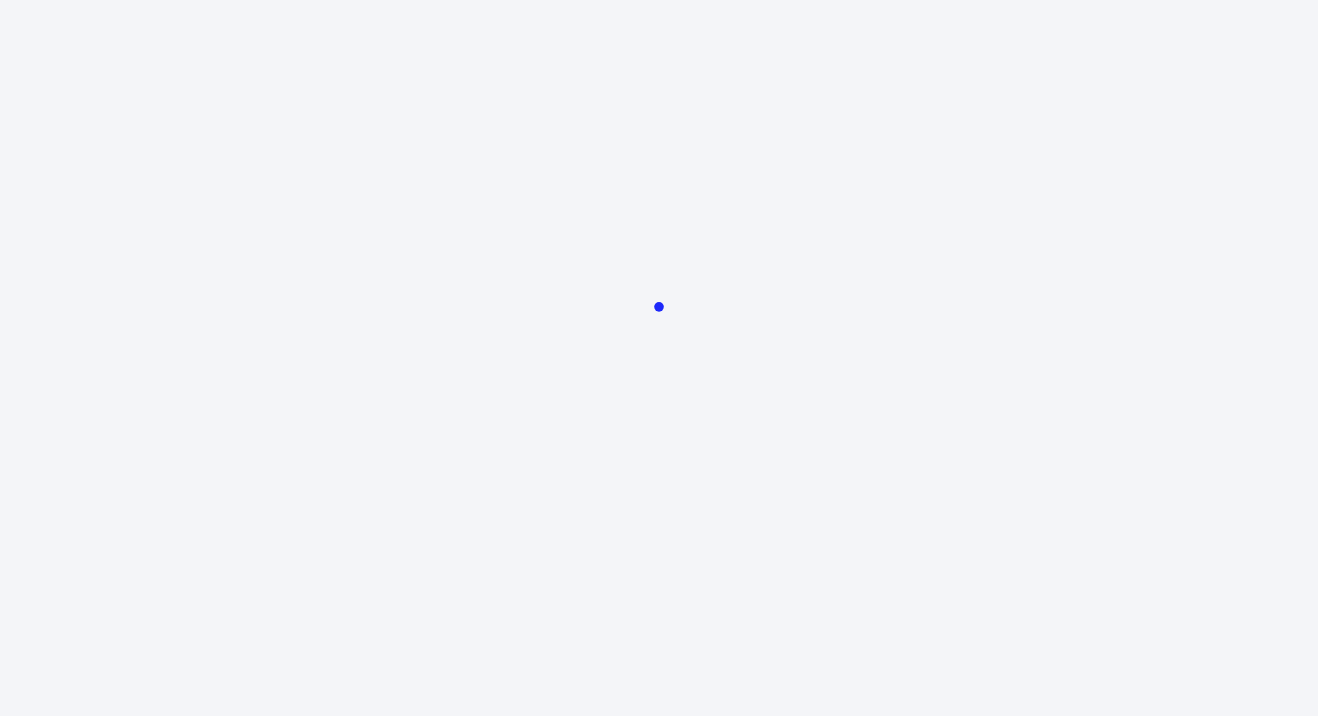 scroll, scrollTop: 0, scrollLeft: 0, axis: both 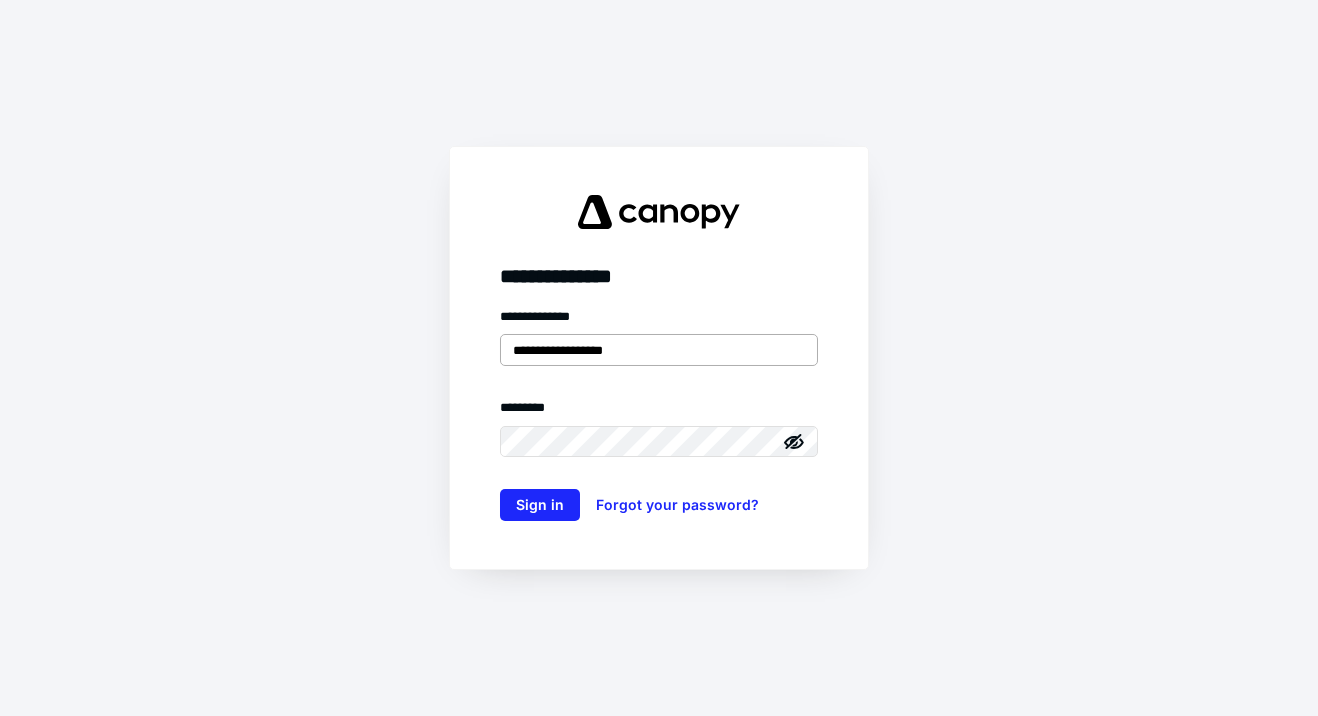 click on "**********" at bounding box center (659, 350) 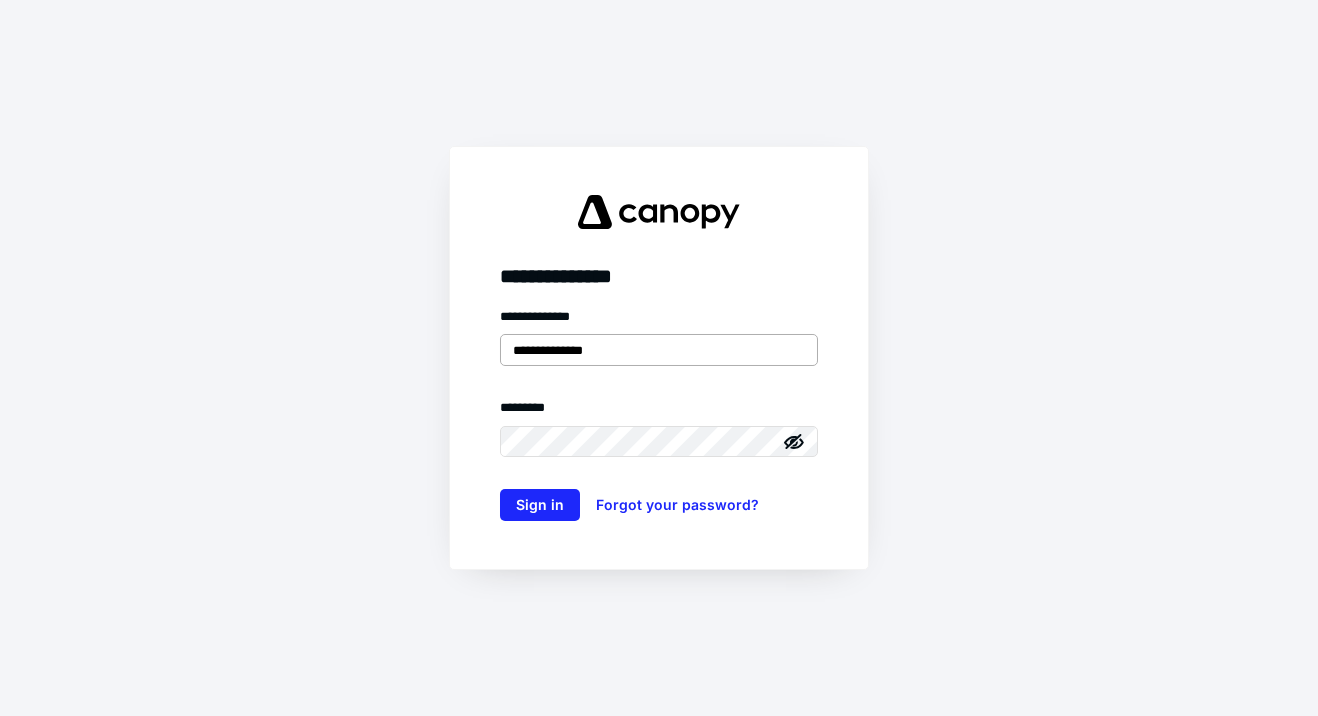 click on "Sign in" at bounding box center (540, 505) 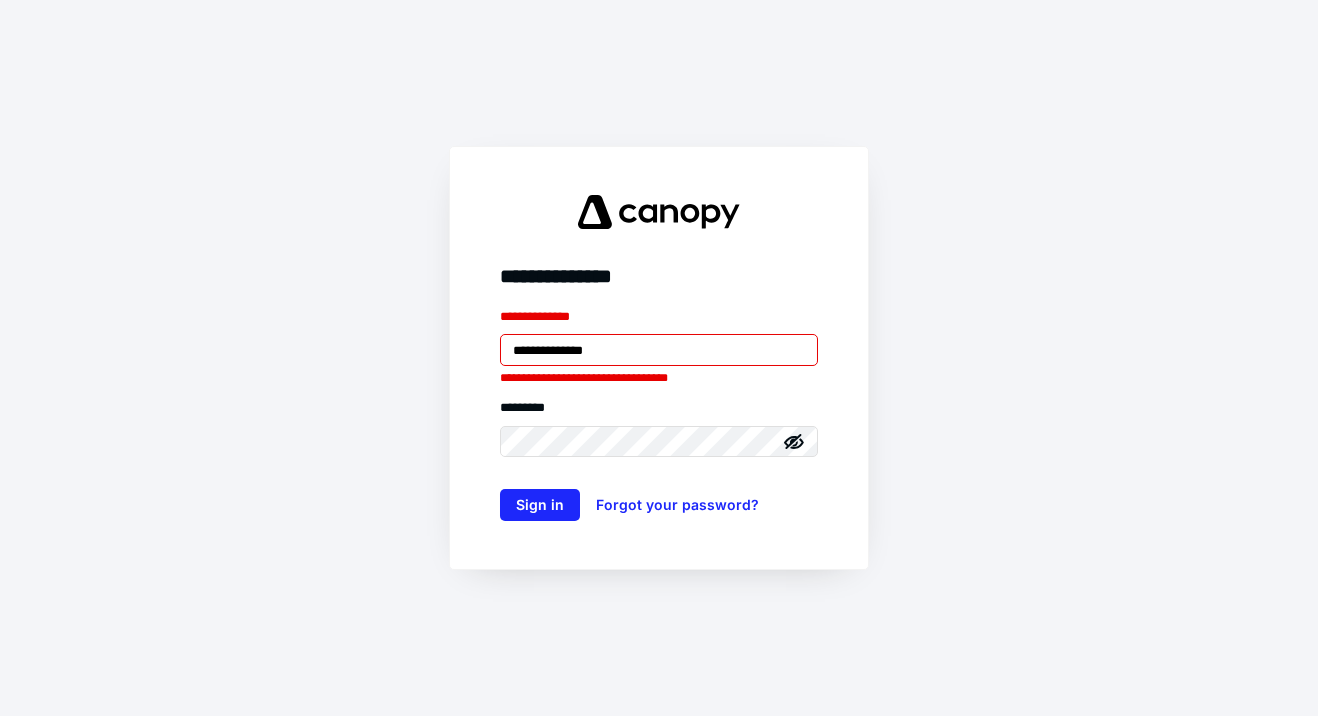 type on "**********" 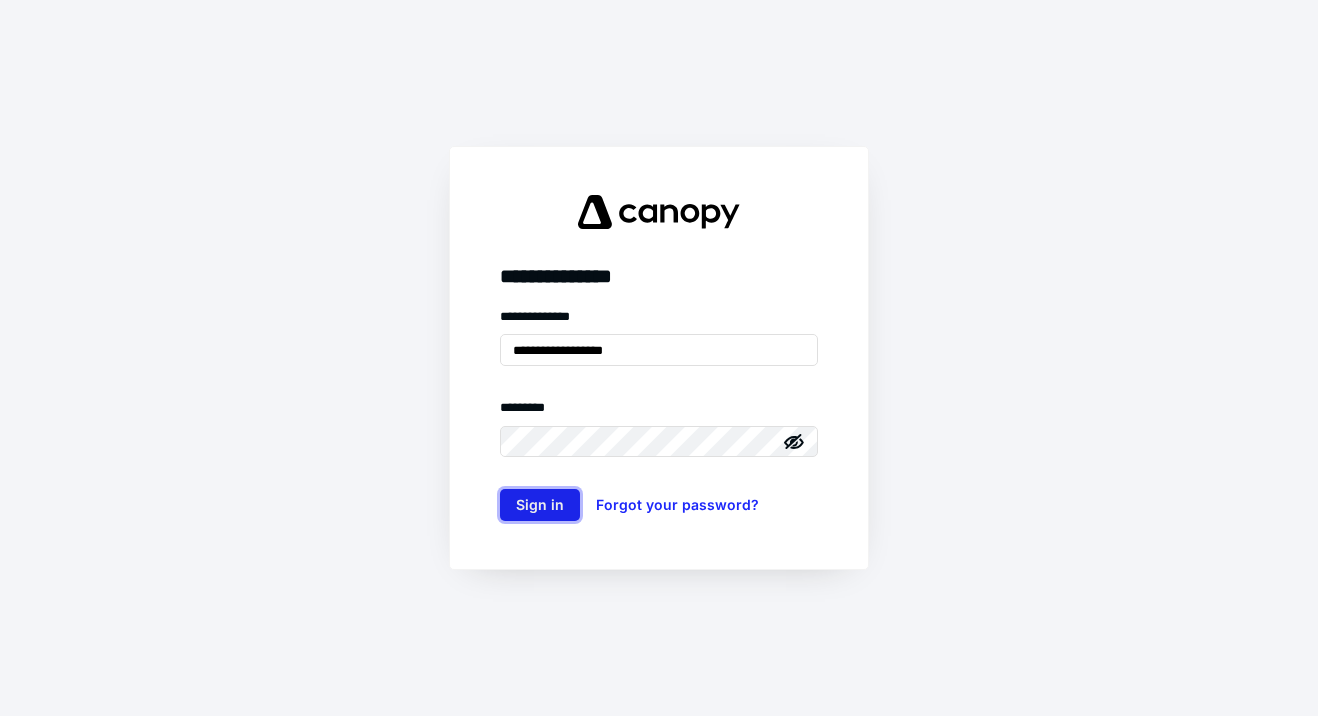 click on "Sign in" at bounding box center [540, 505] 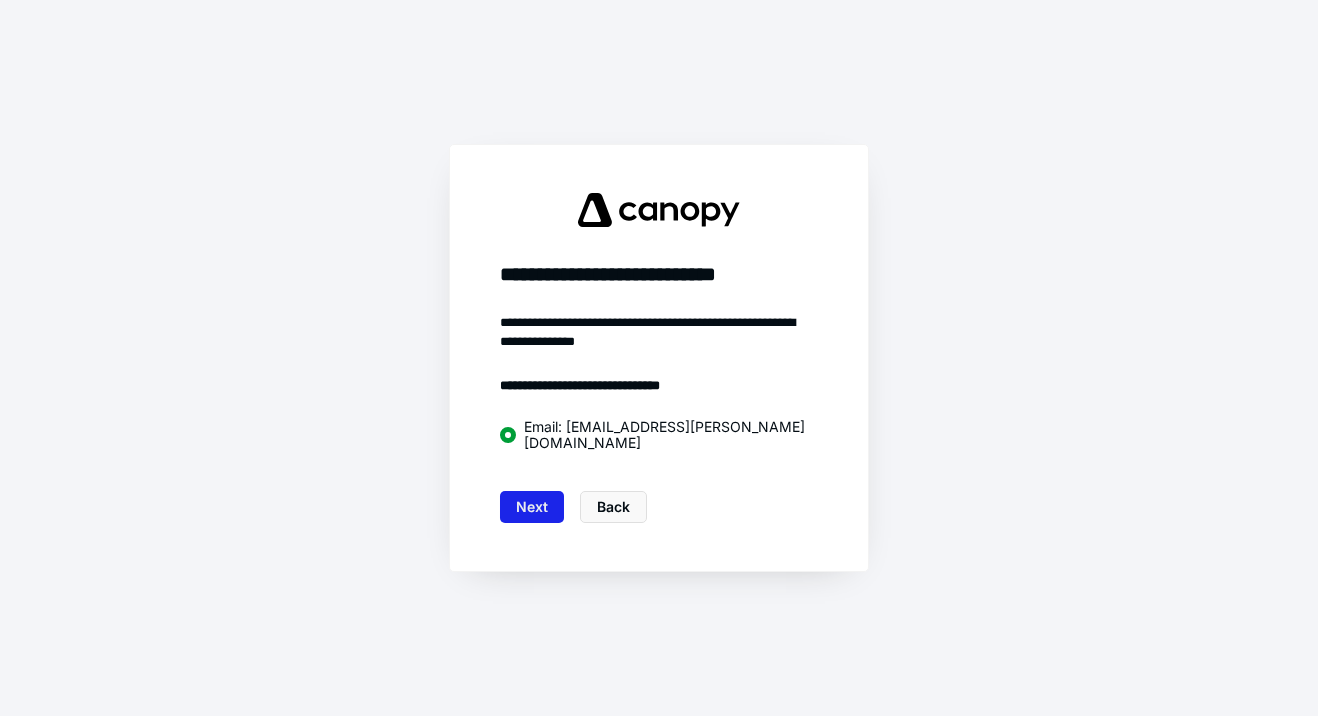 click on "Next" at bounding box center (532, 507) 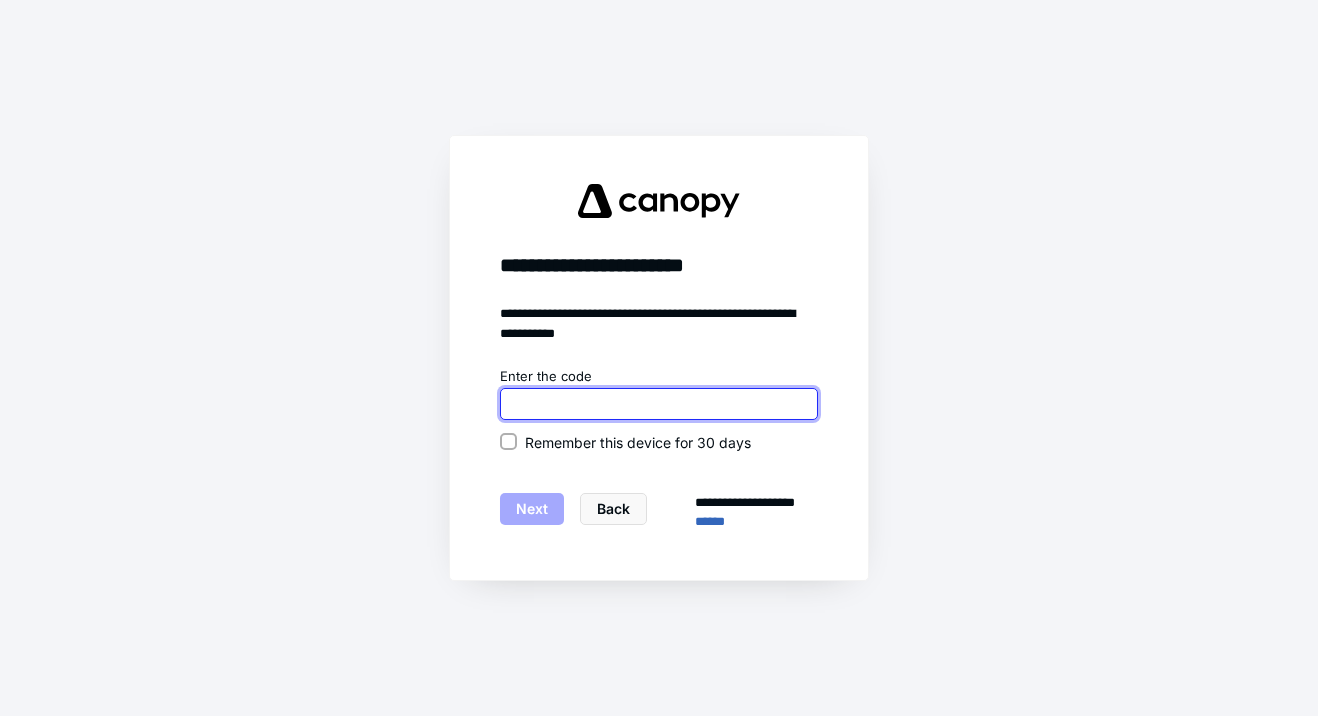 click at bounding box center (659, 404) 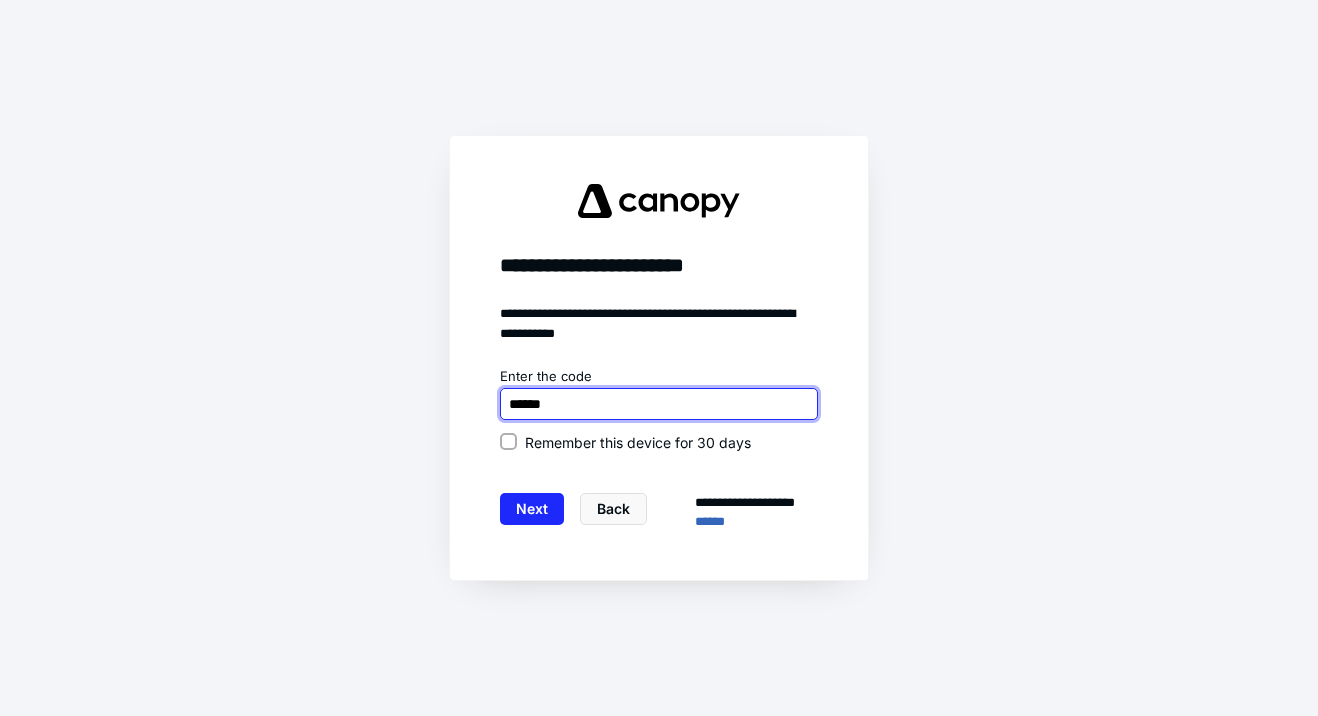 type on "******" 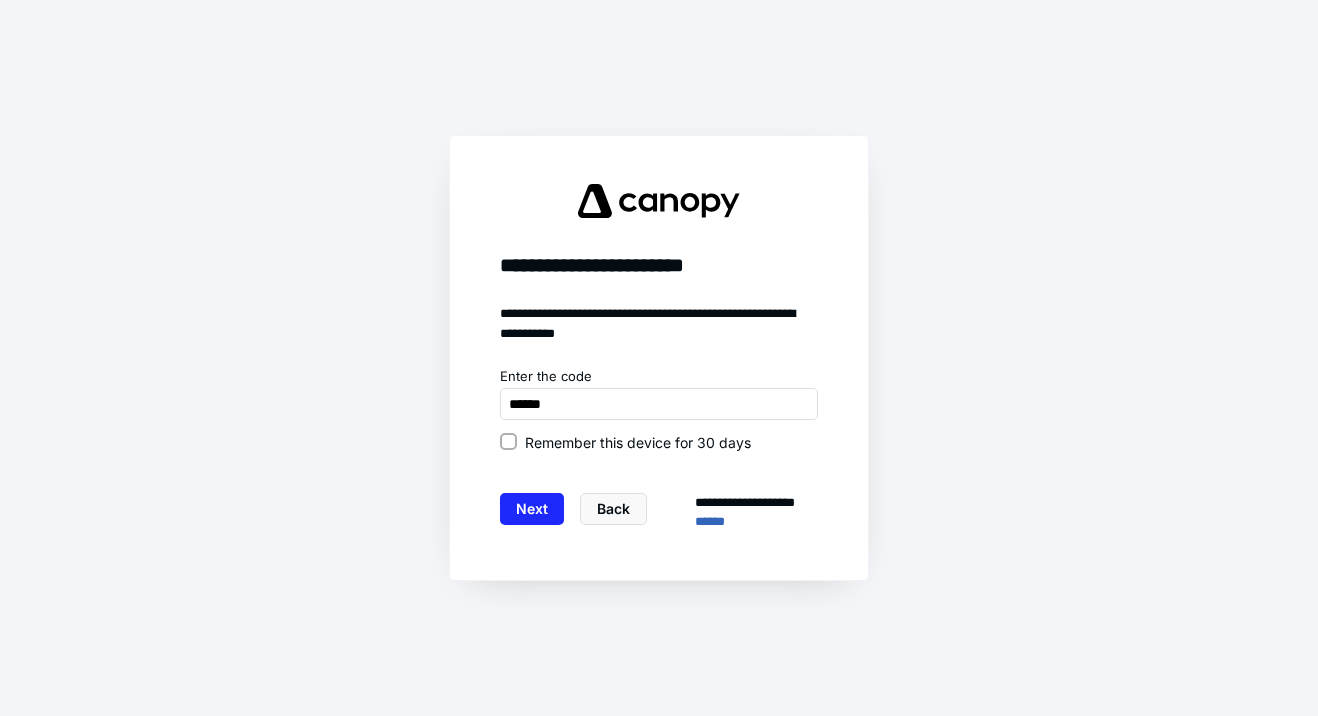 click on "Remember this device for 30 days" at bounding box center (508, 442) 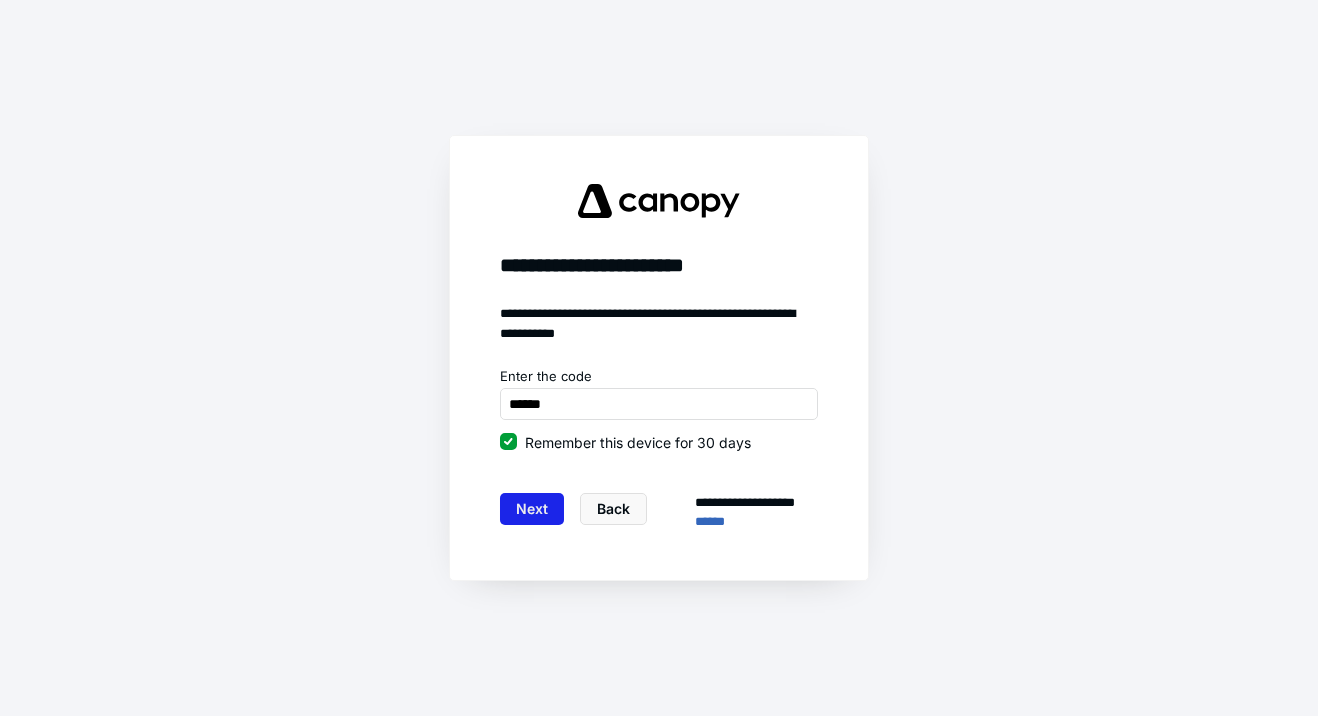click on "Next" at bounding box center [532, 509] 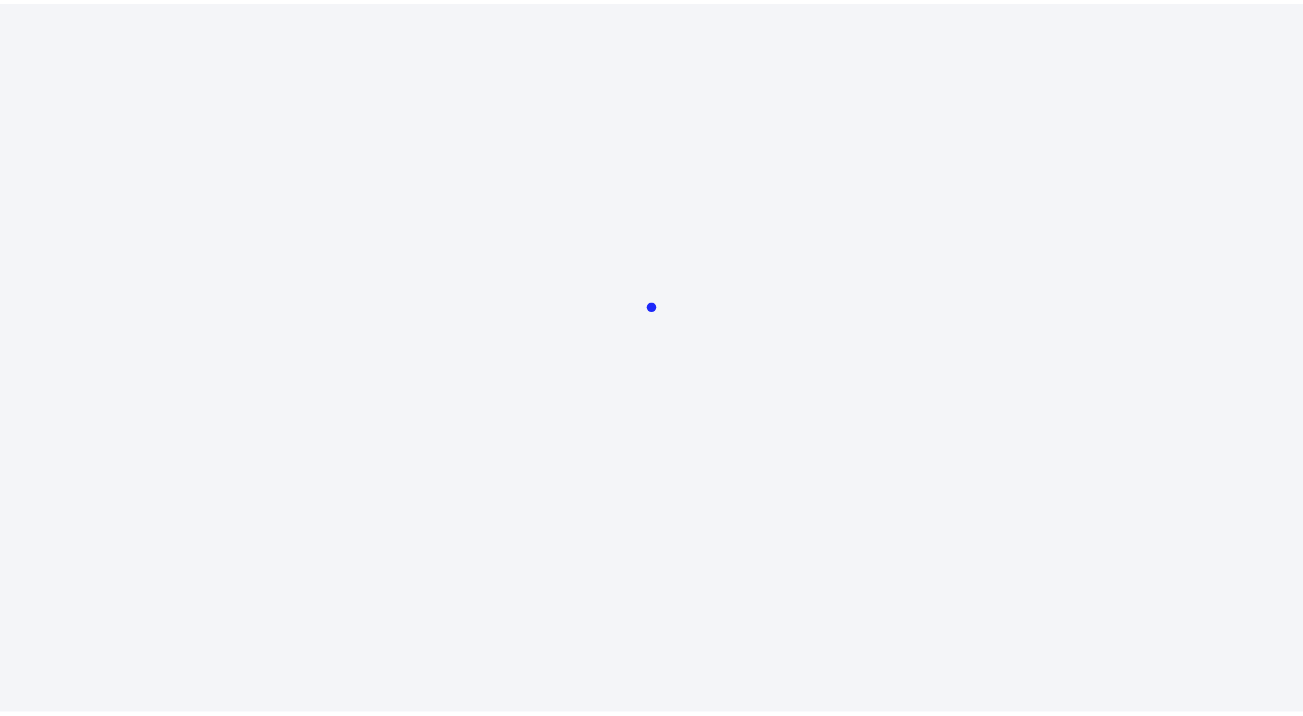 scroll, scrollTop: 0, scrollLeft: 0, axis: both 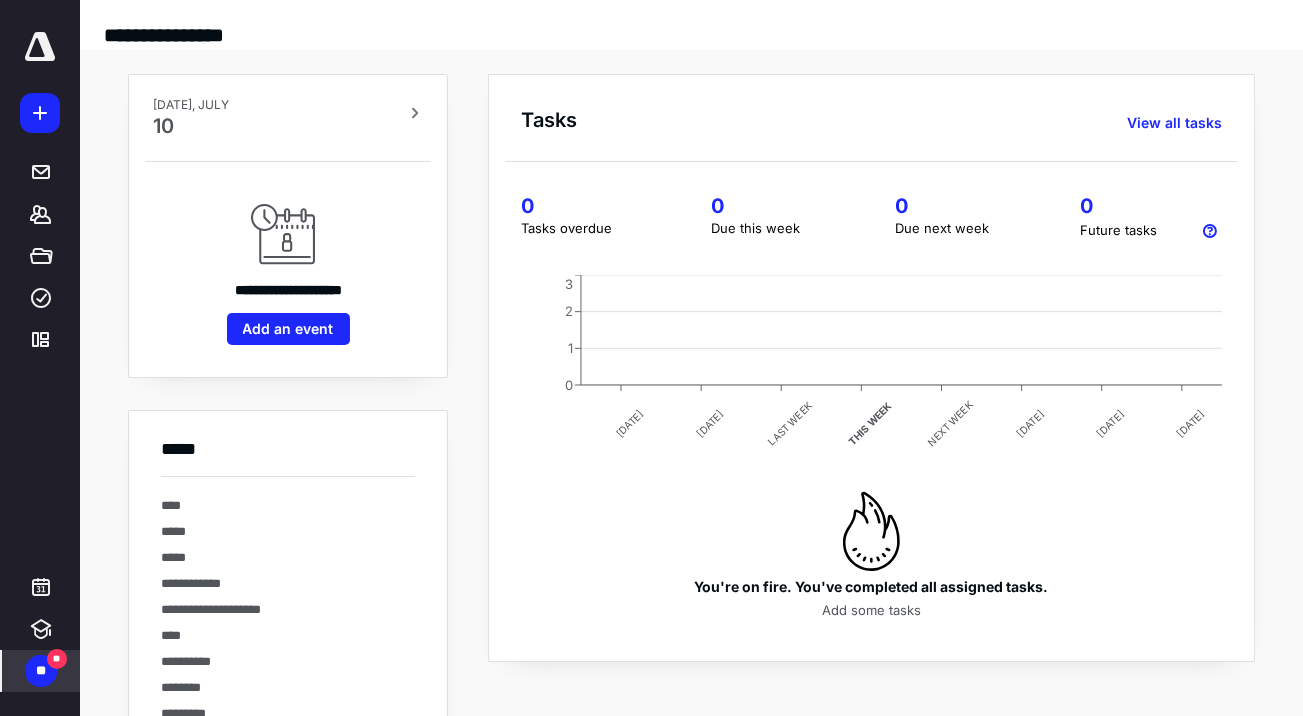 click on "**" at bounding box center (41, 671) 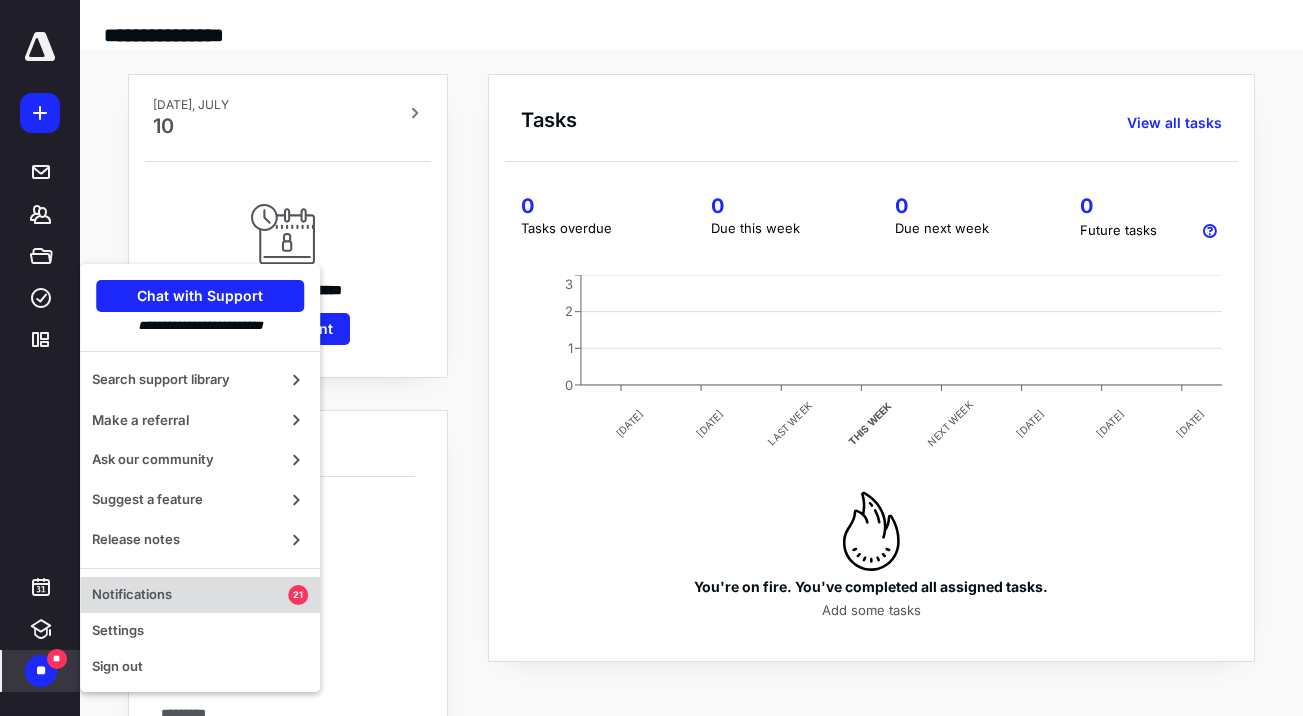 click on "Notifications" at bounding box center [190, 595] 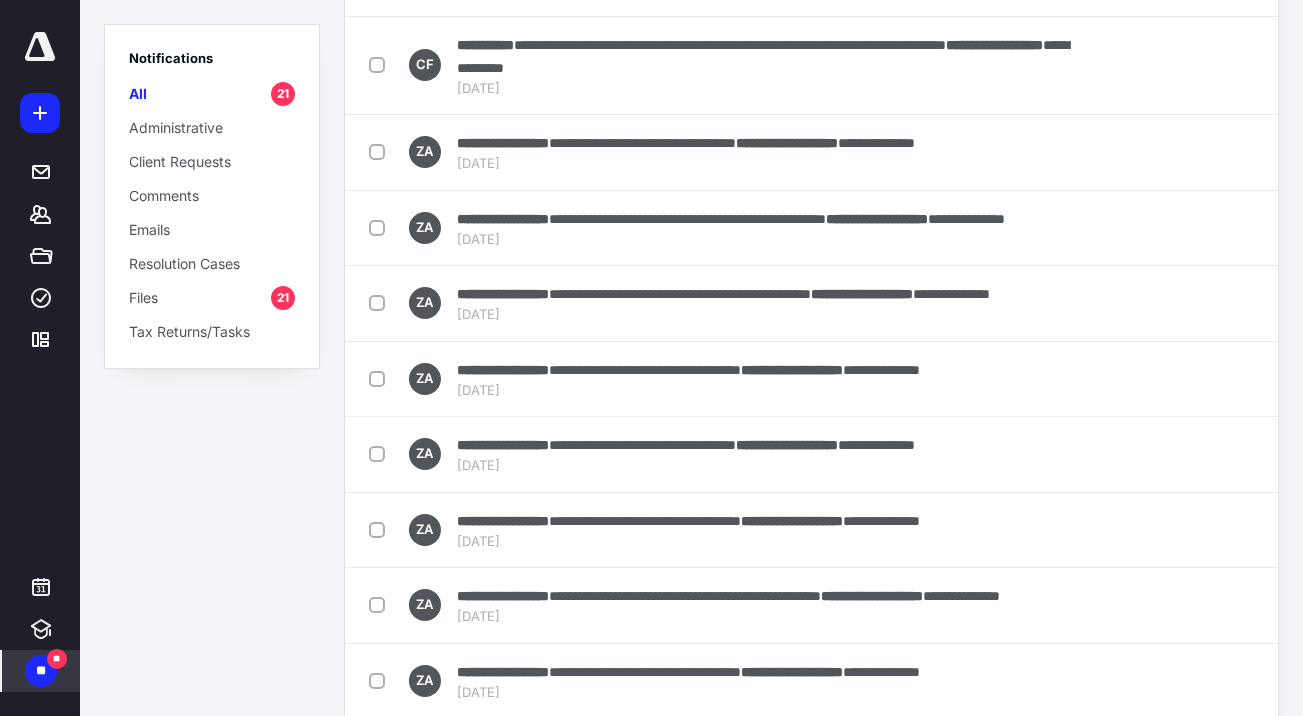 scroll, scrollTop: 0, scrollLeft: 0, axis: both 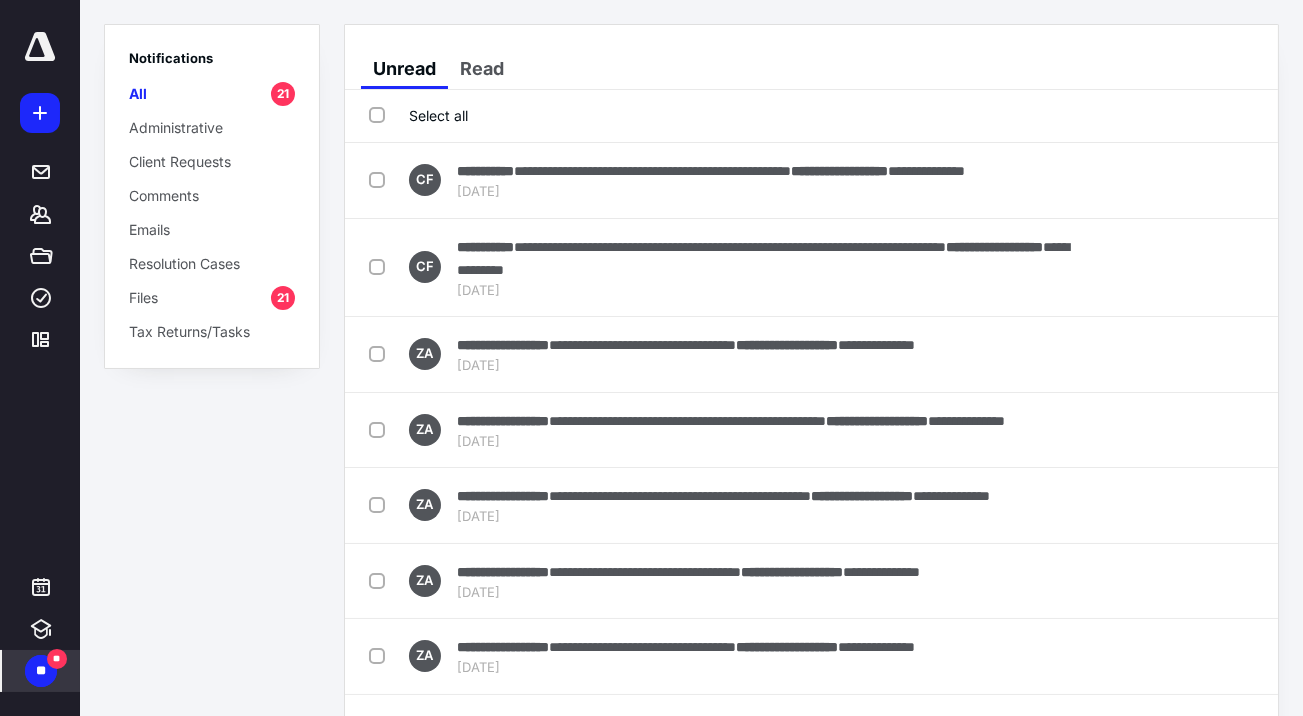 click at bounding box center (40, 47) 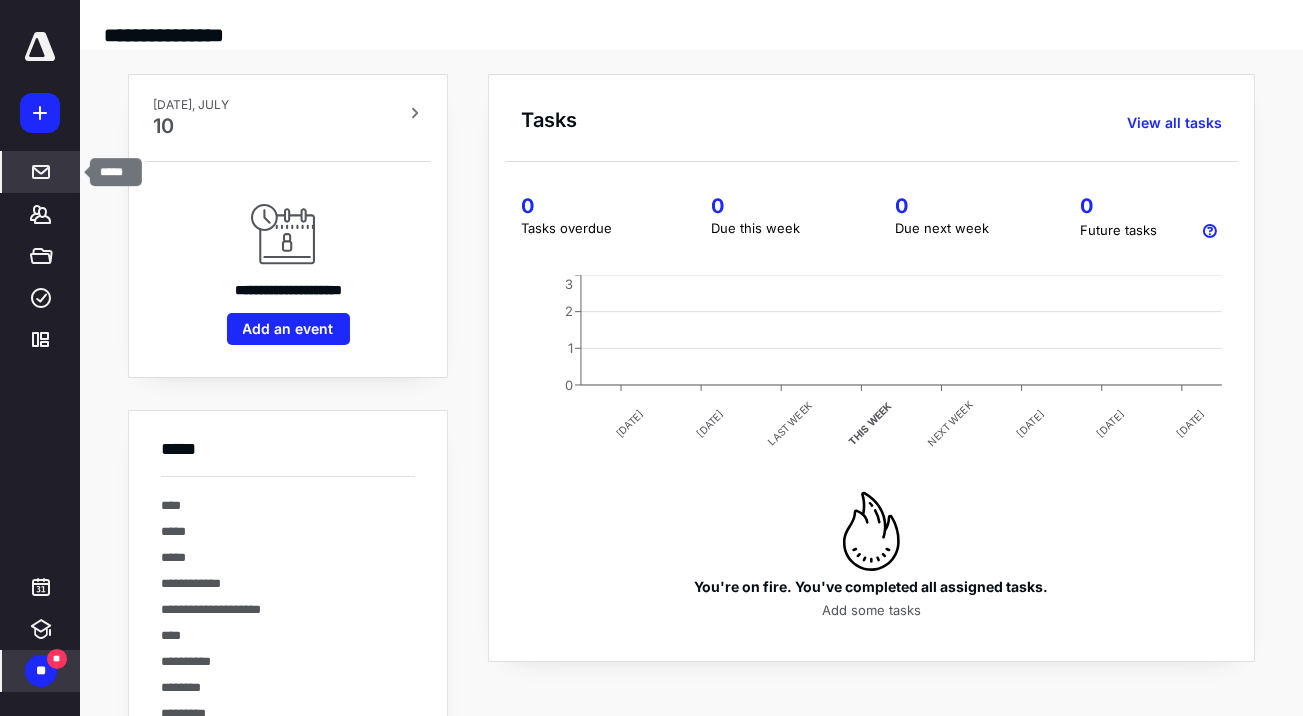 click 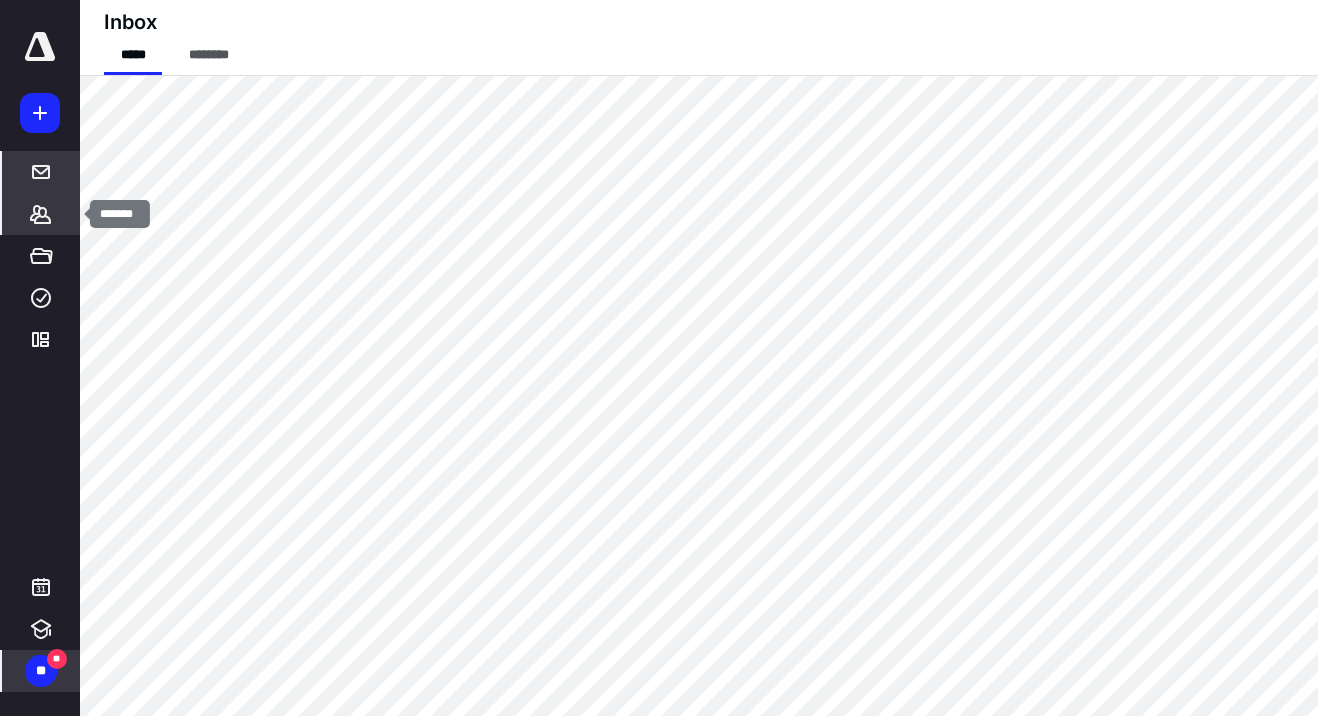 click 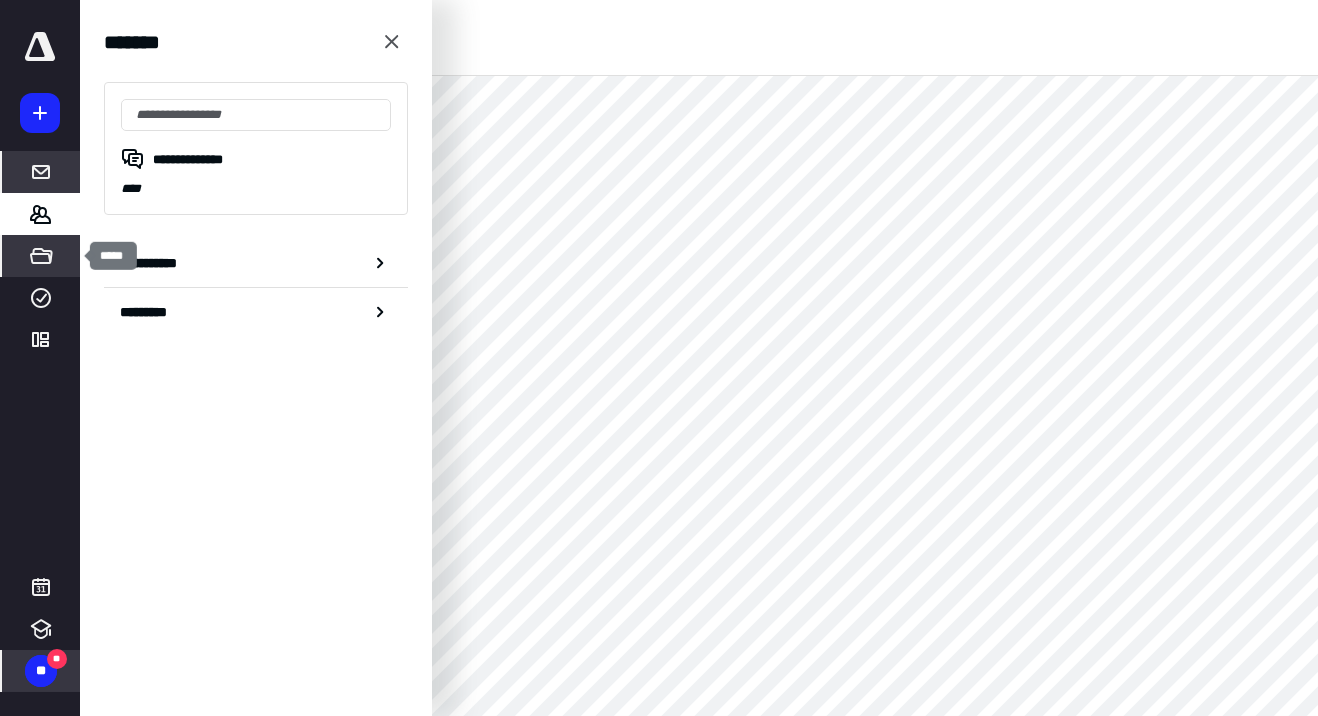 click 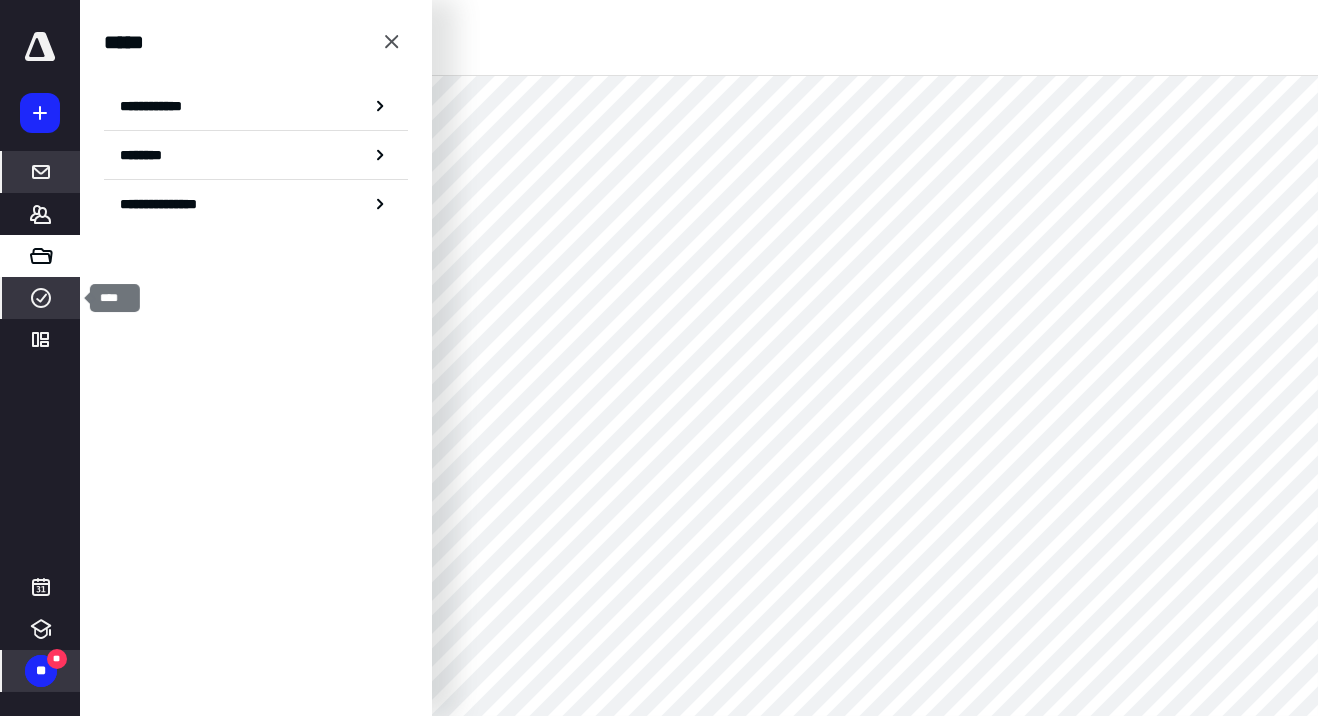 click 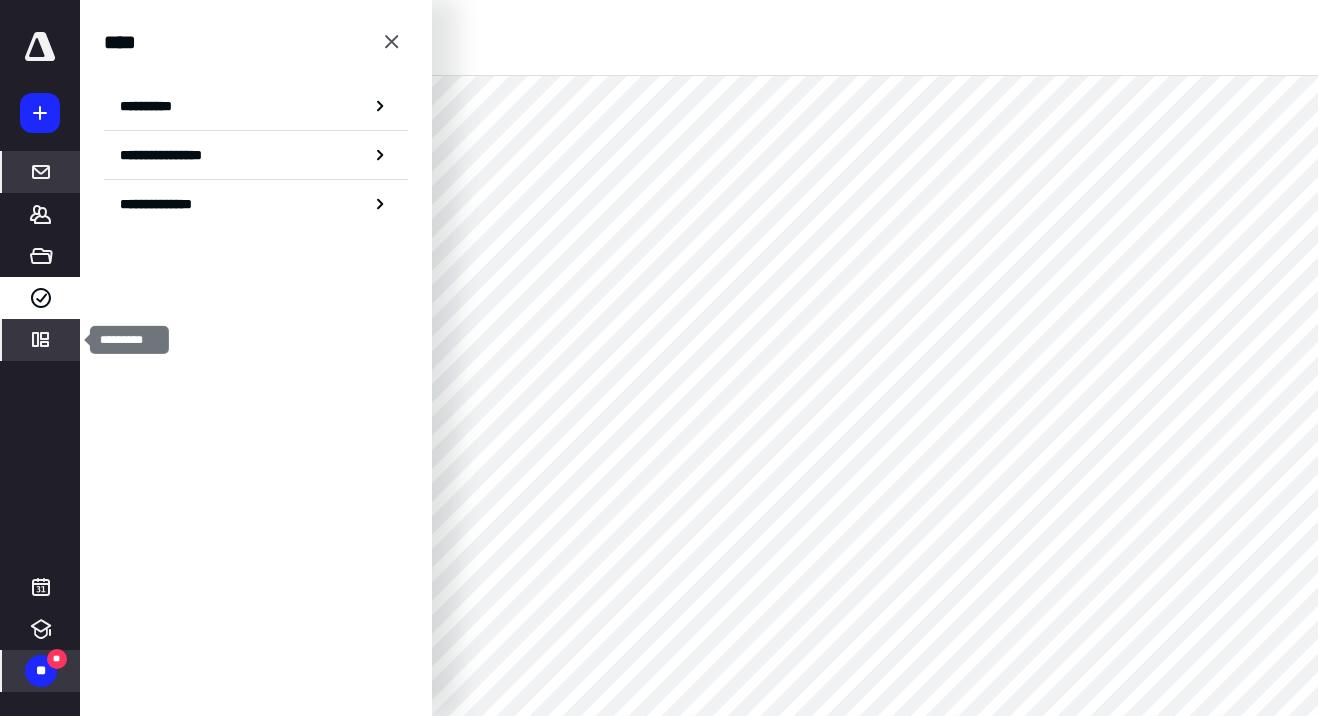 click 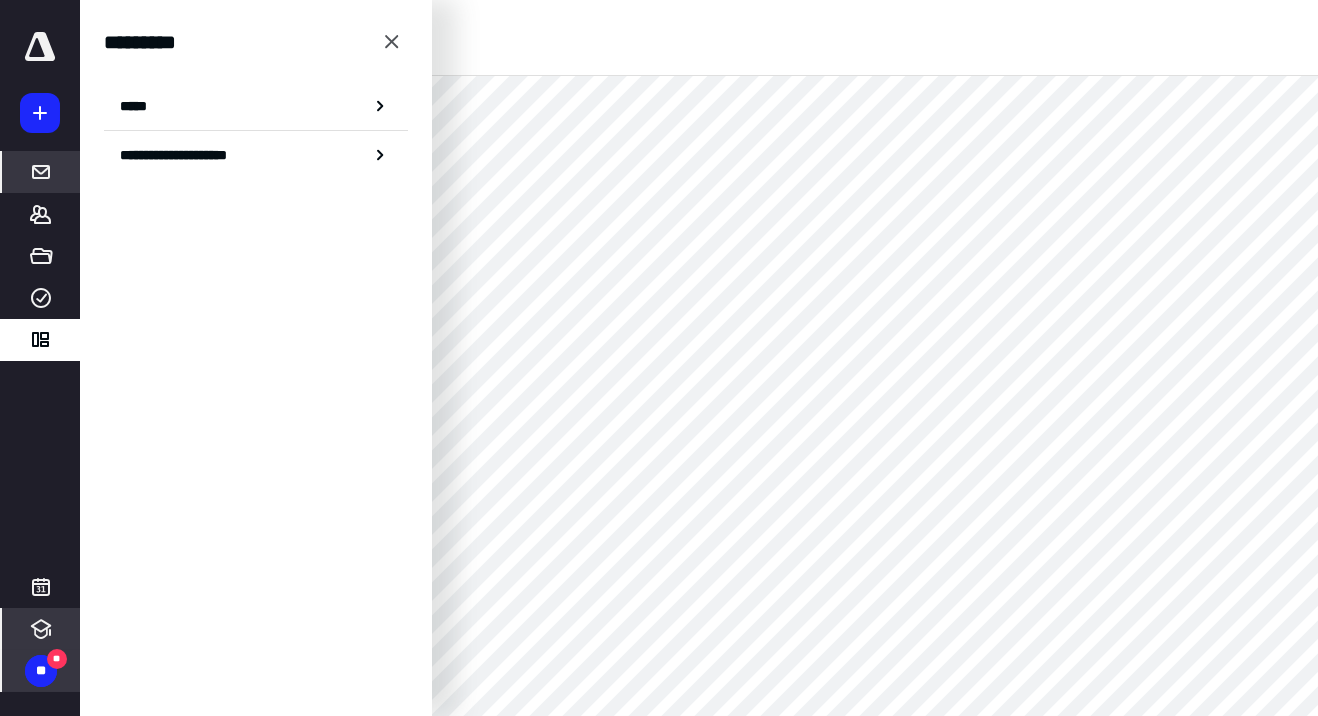 click 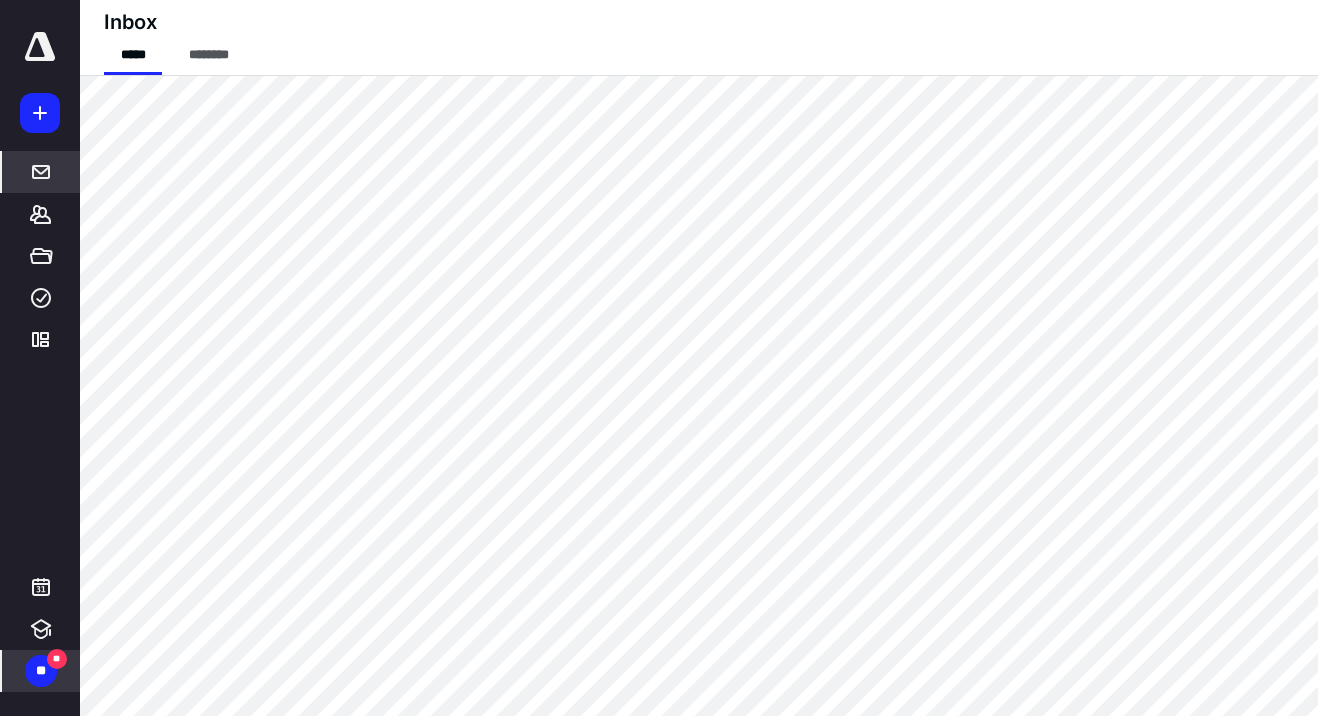 click on "**" at bounding box center (41, 671) 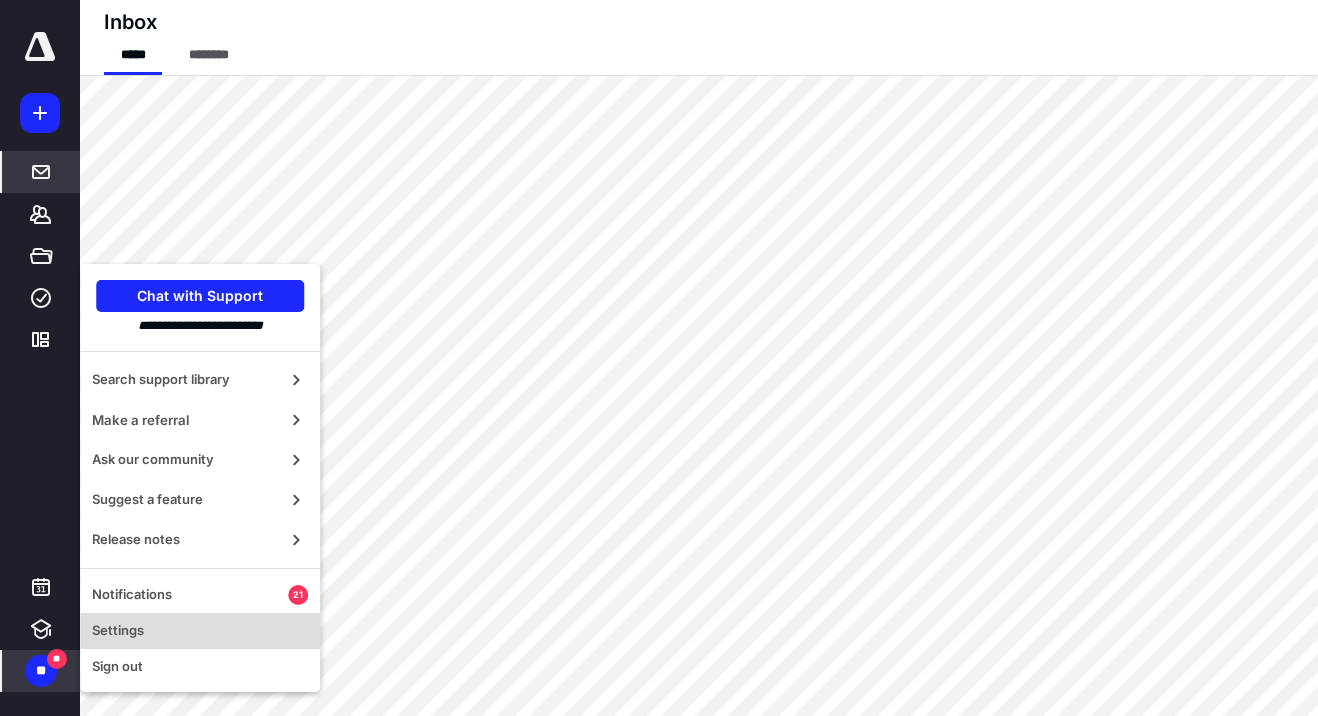 click on "Settings" at bounding box center [200, 631] 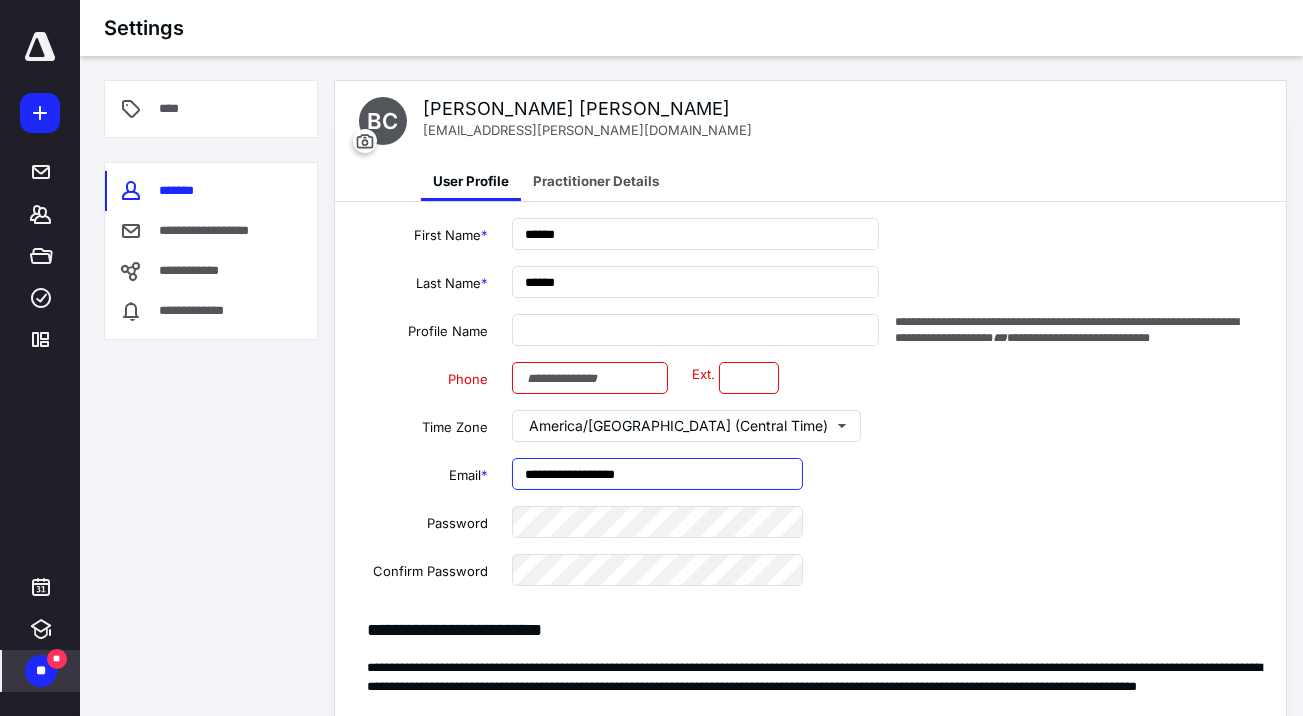 drag, startPoint x: 685, startPoint y: 478, endPoint x: 209, endPoint y: 541, distance: 480.15103 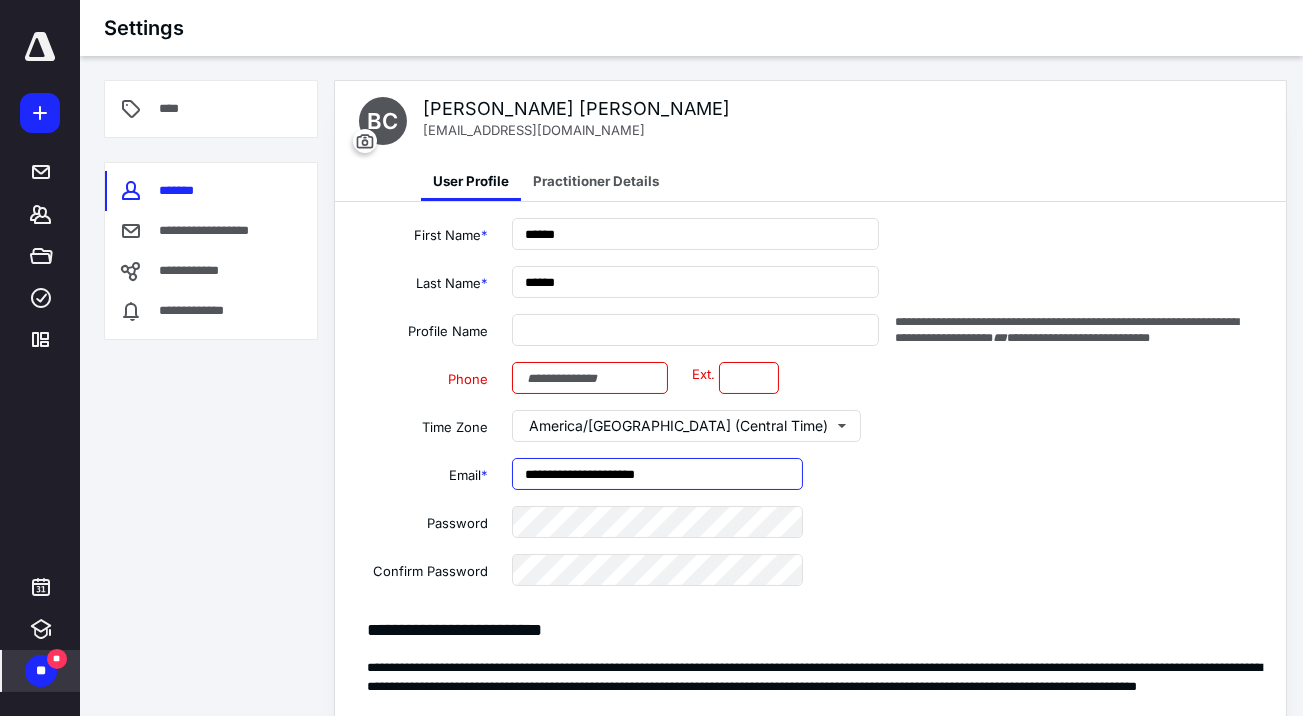 type on "**********" 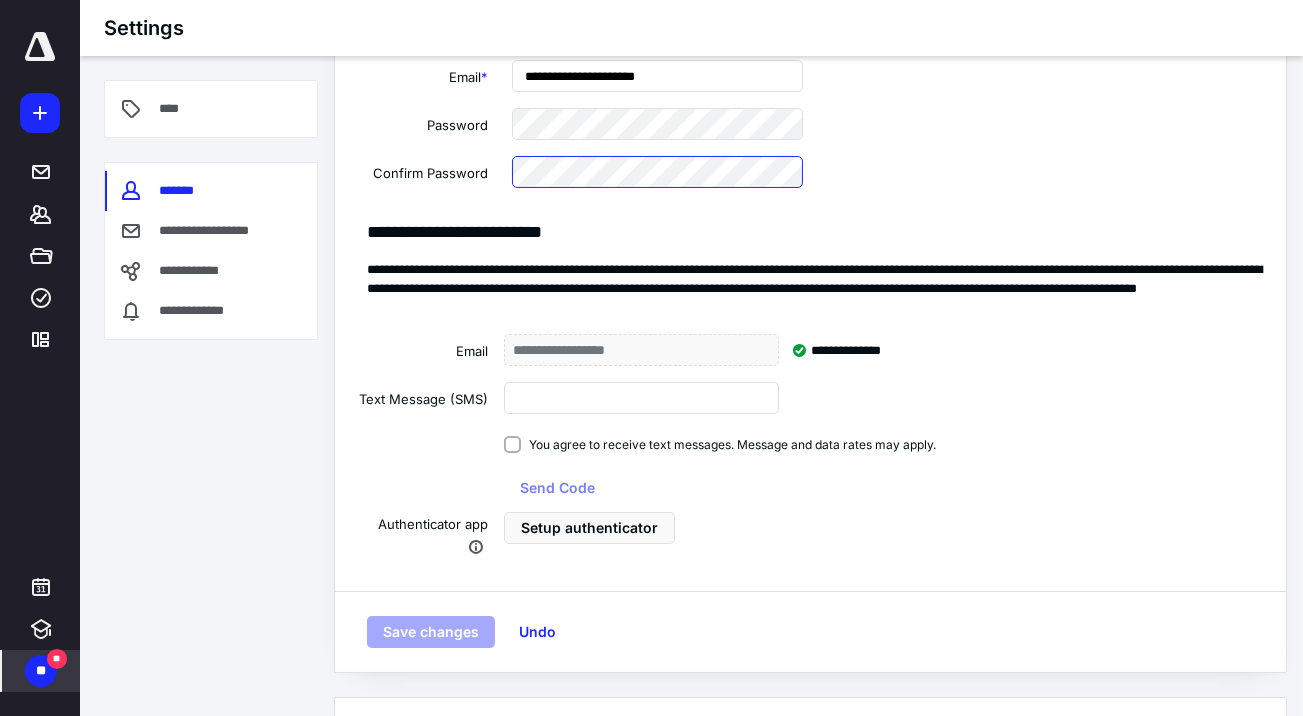 scroll, scrollTop: 400, scrollLeft: 0, axis: vertical 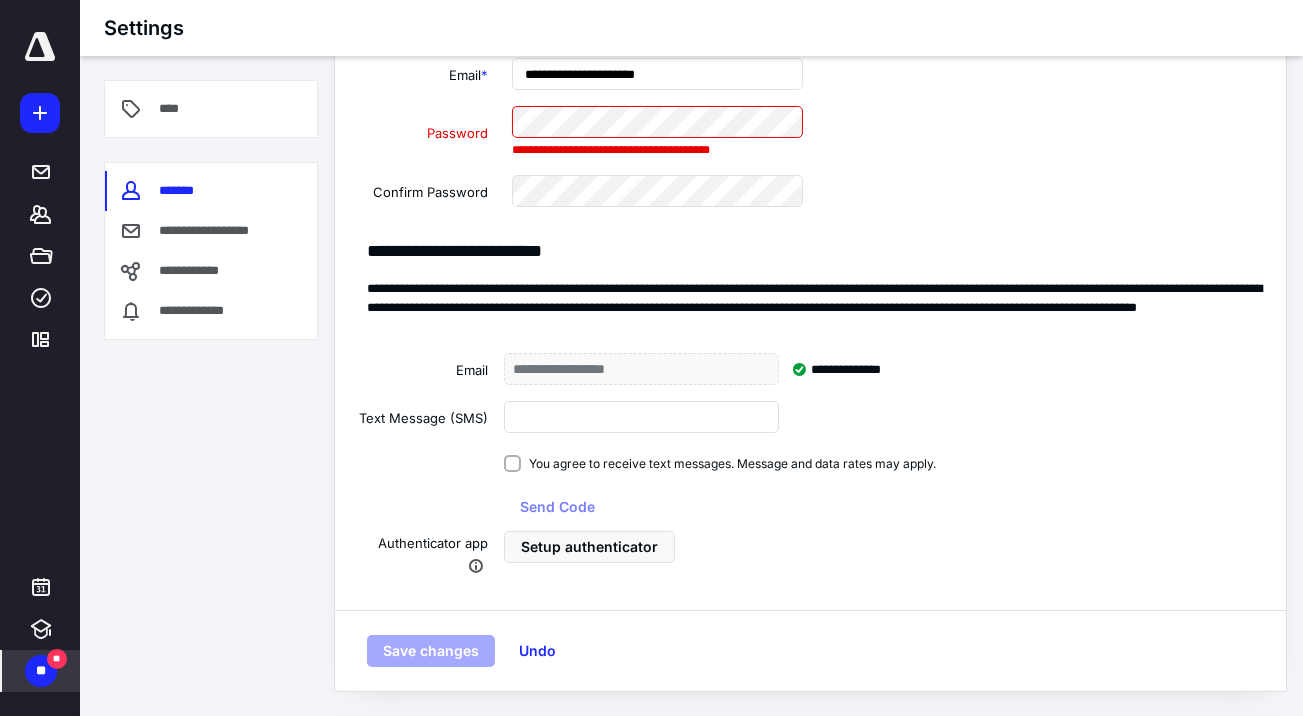 click on "**********" at bounding box center (810, 400) 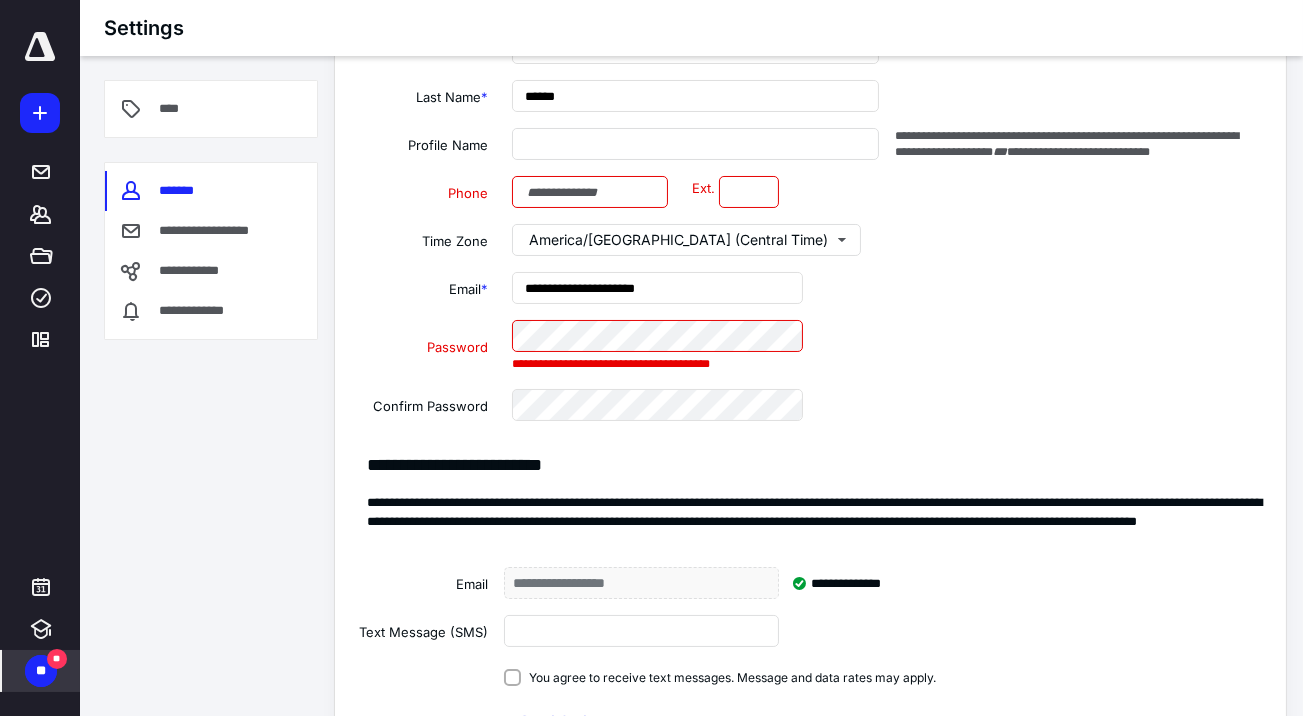 scroll, scrollTop: 100, scrollLeft: 0, axis: vertical 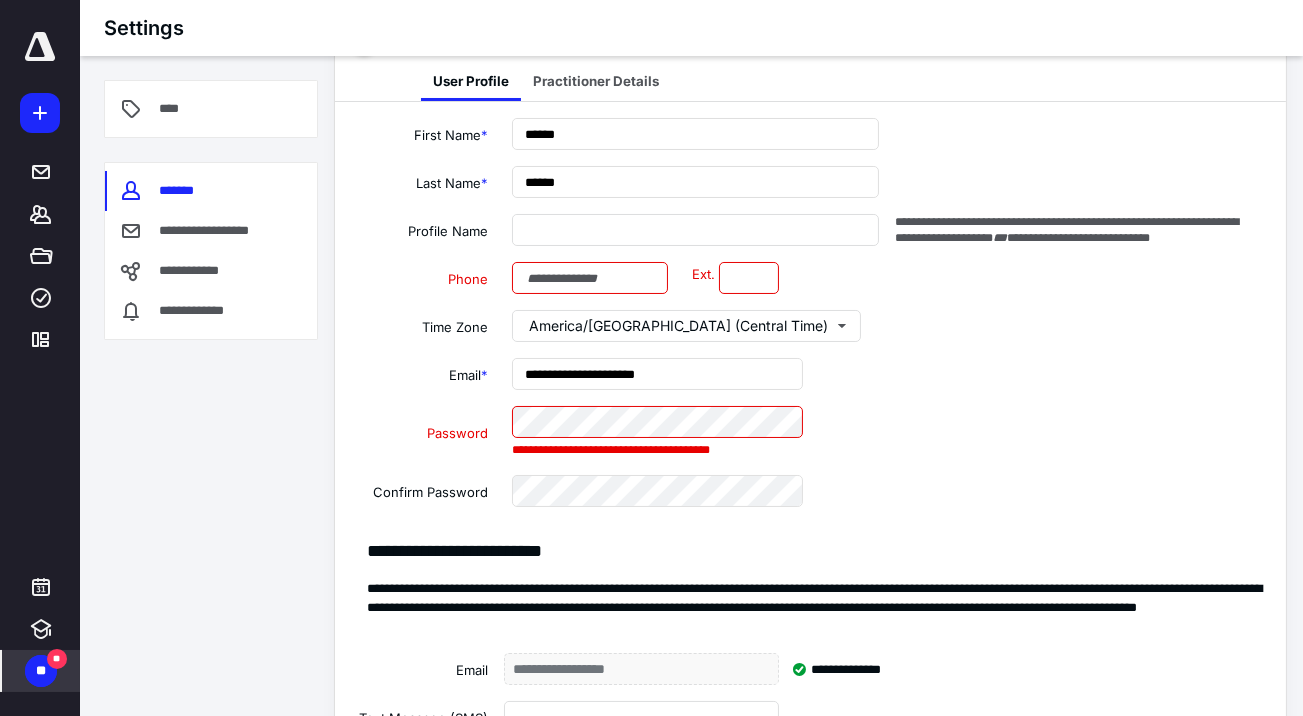 click on "**********" at bounding box center [810, 506] 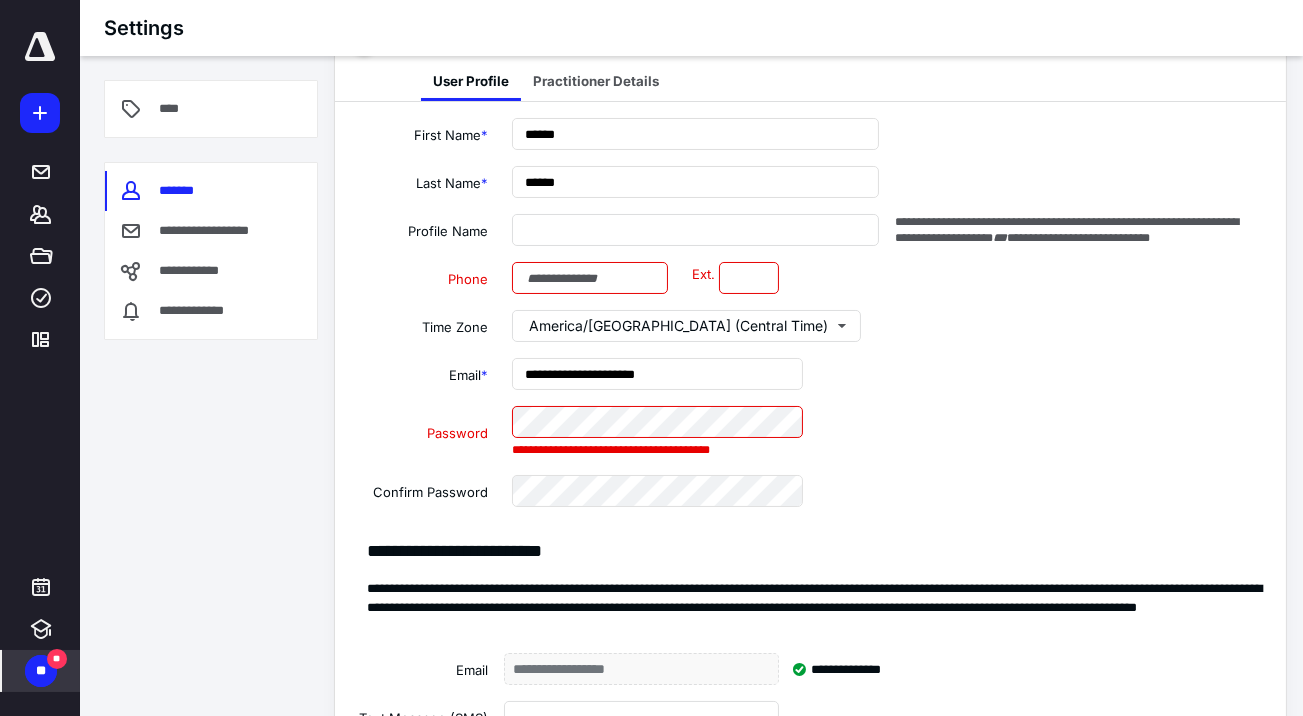 click at bounding box center [590, 278] 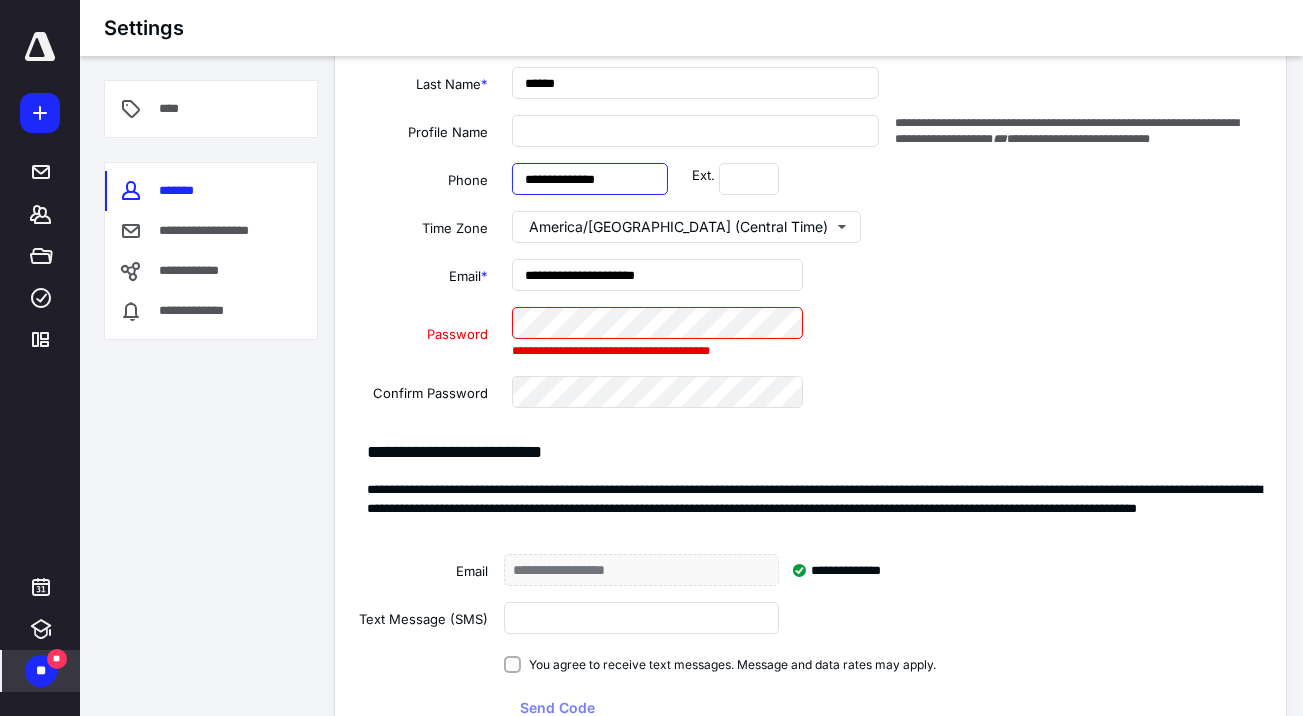 scroll, scrollTop: 300, scrollLeft: 0, axis: vertical 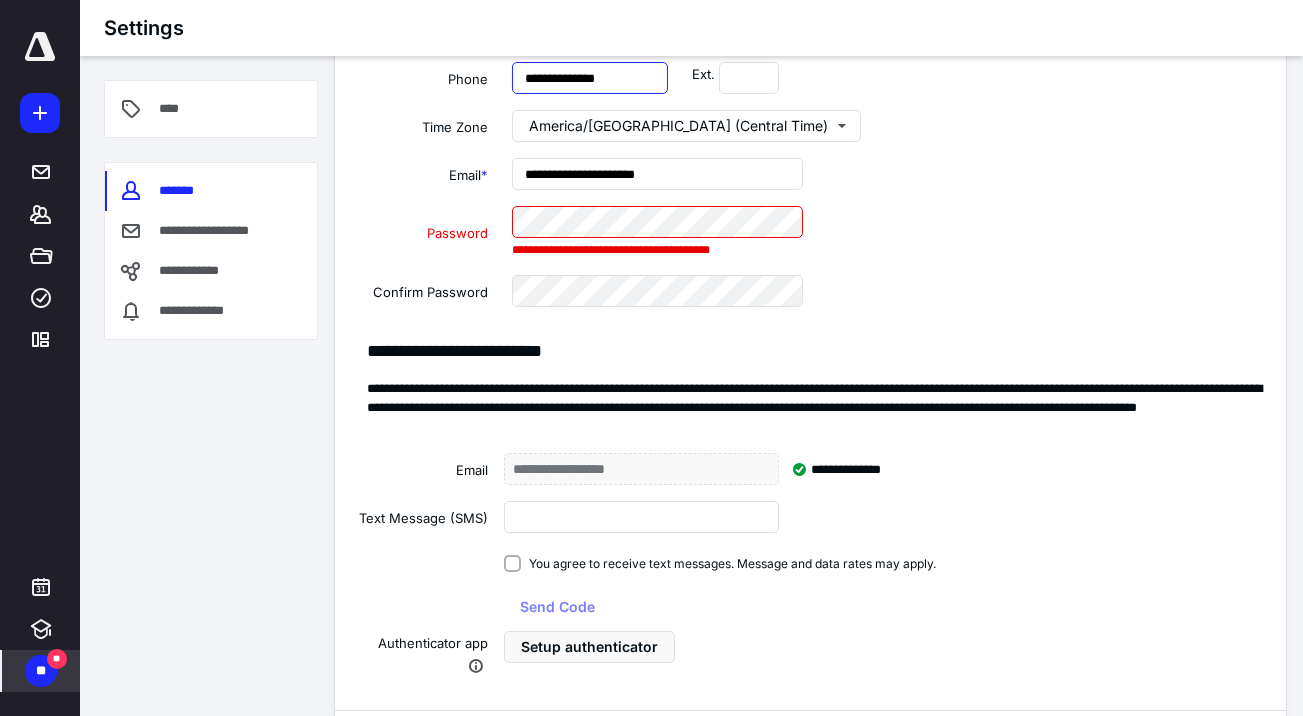 type on "**********" 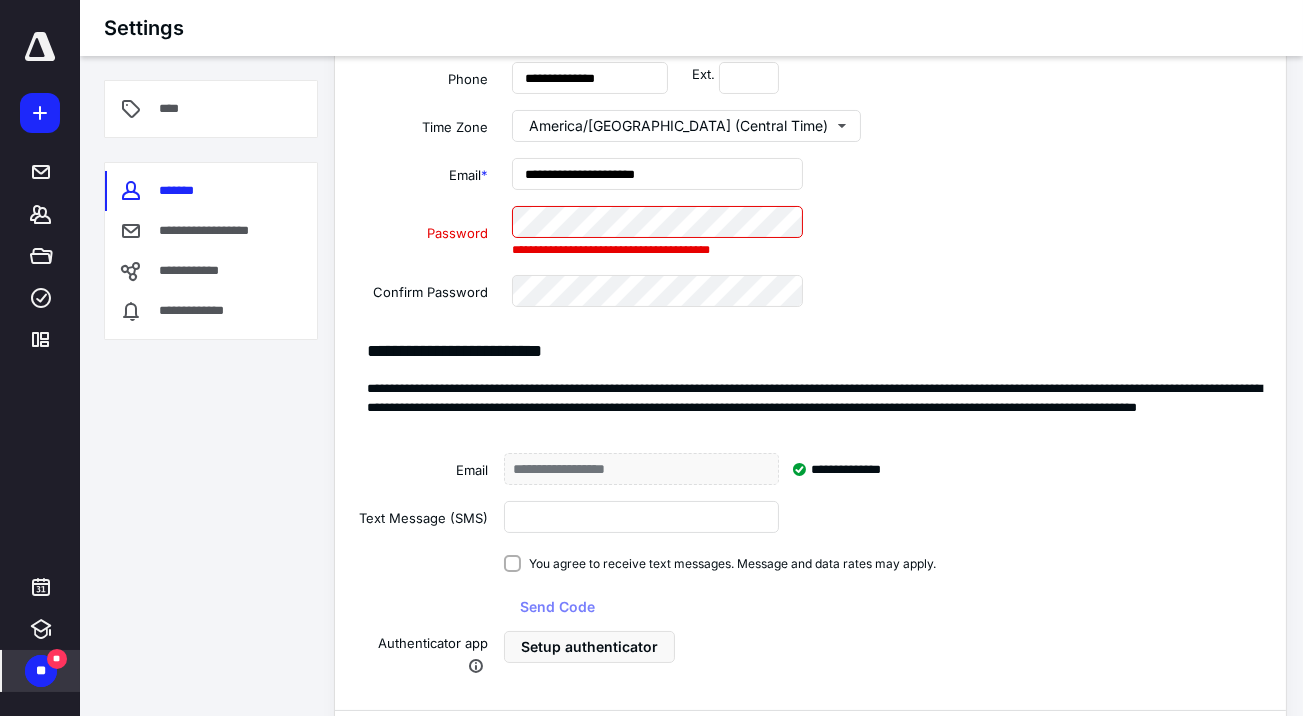 click on "**********" at bounding box center [810, 256] 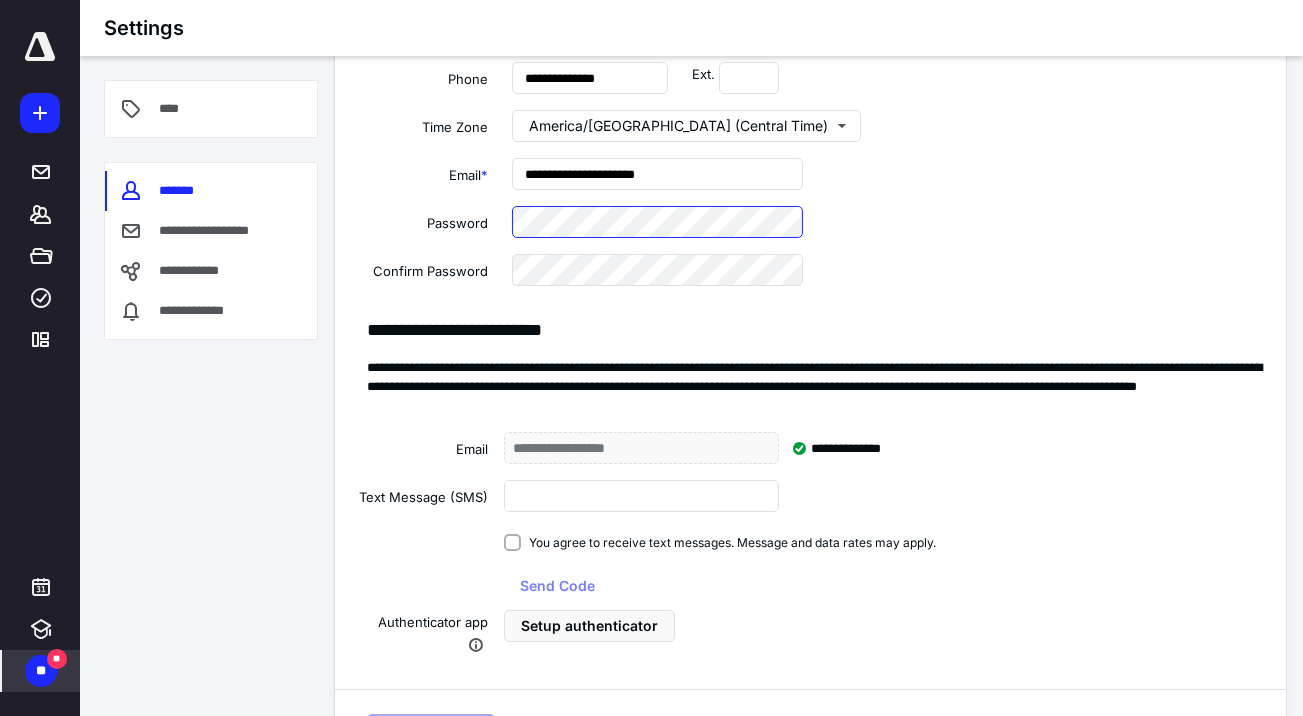 click on "**********" at bounding box center [810, 222] 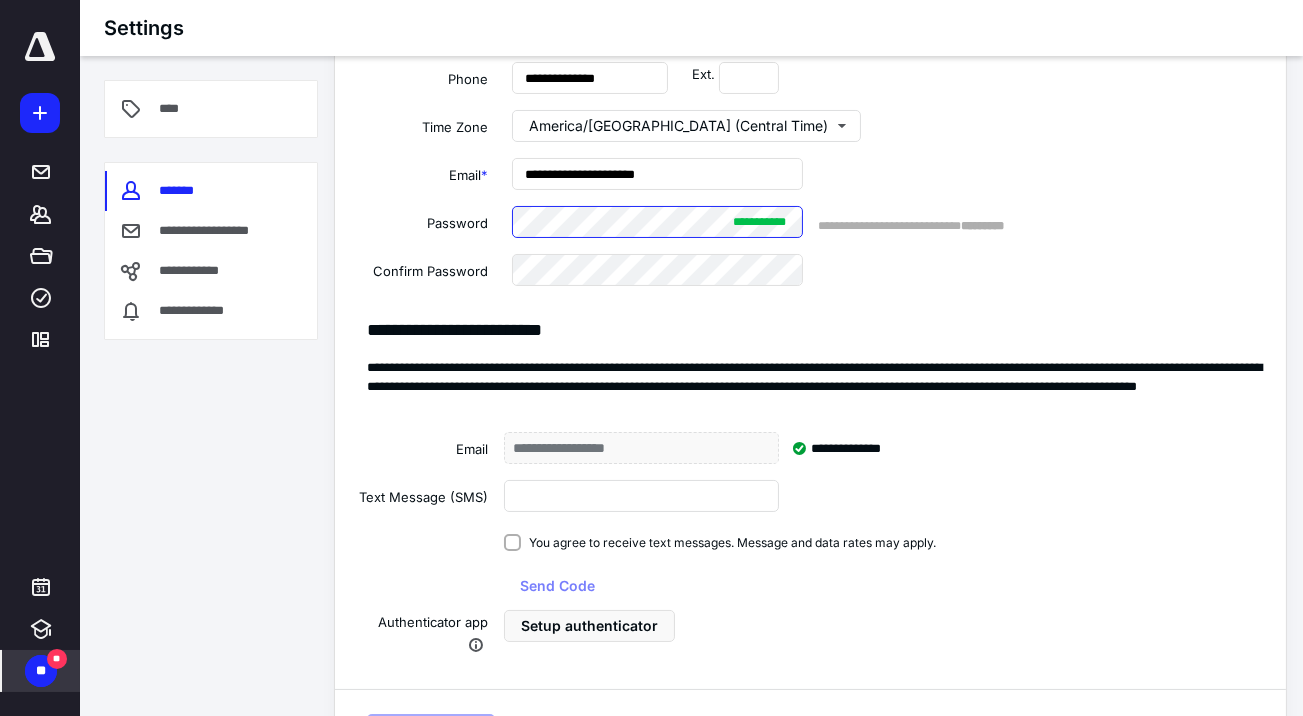 click on "**********" at bounding box center [810, 222] 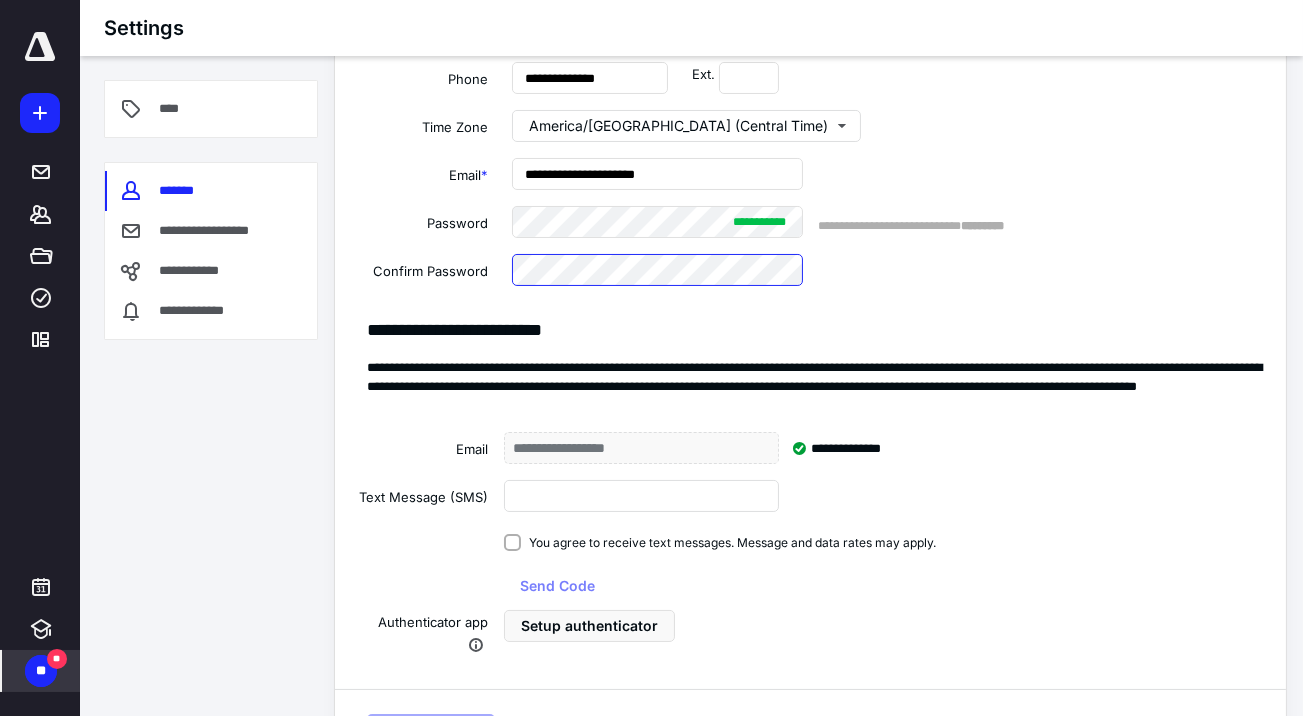 click on "**********" at bounding box center [810, 270] 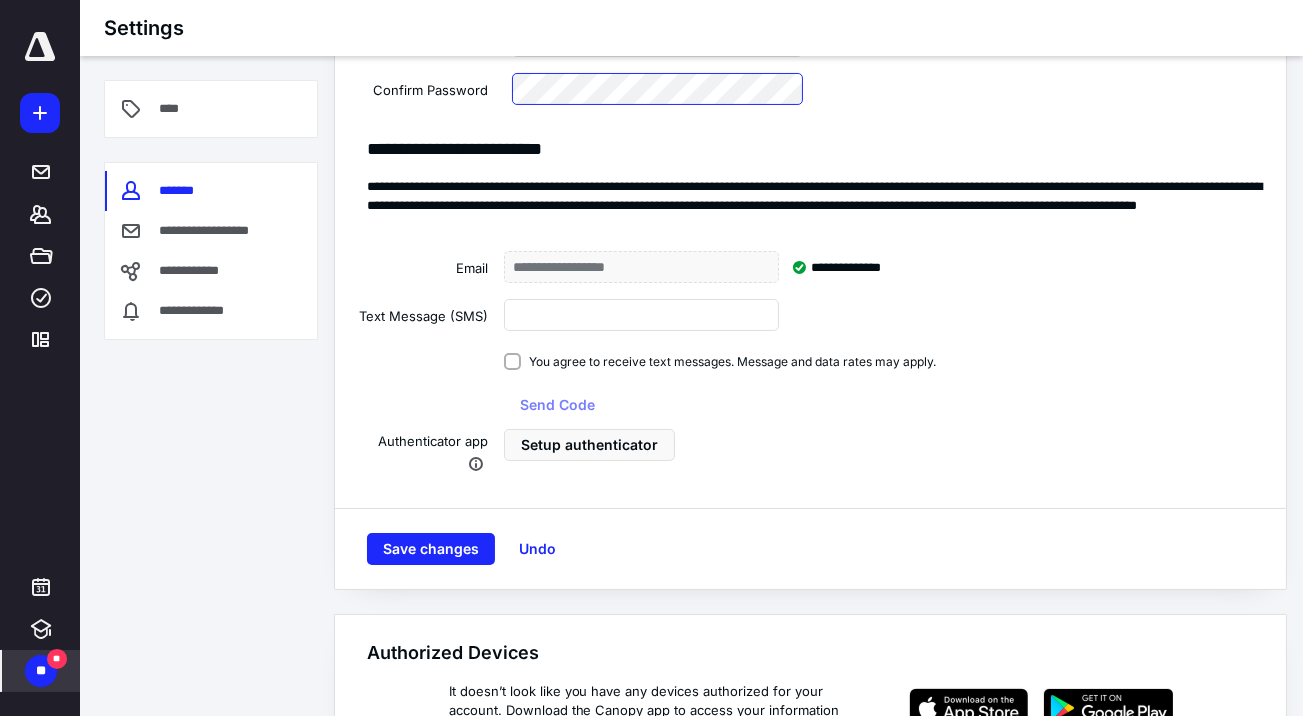 scroll, scrollTop: 500, scrollLeft: 0, axis: vertical 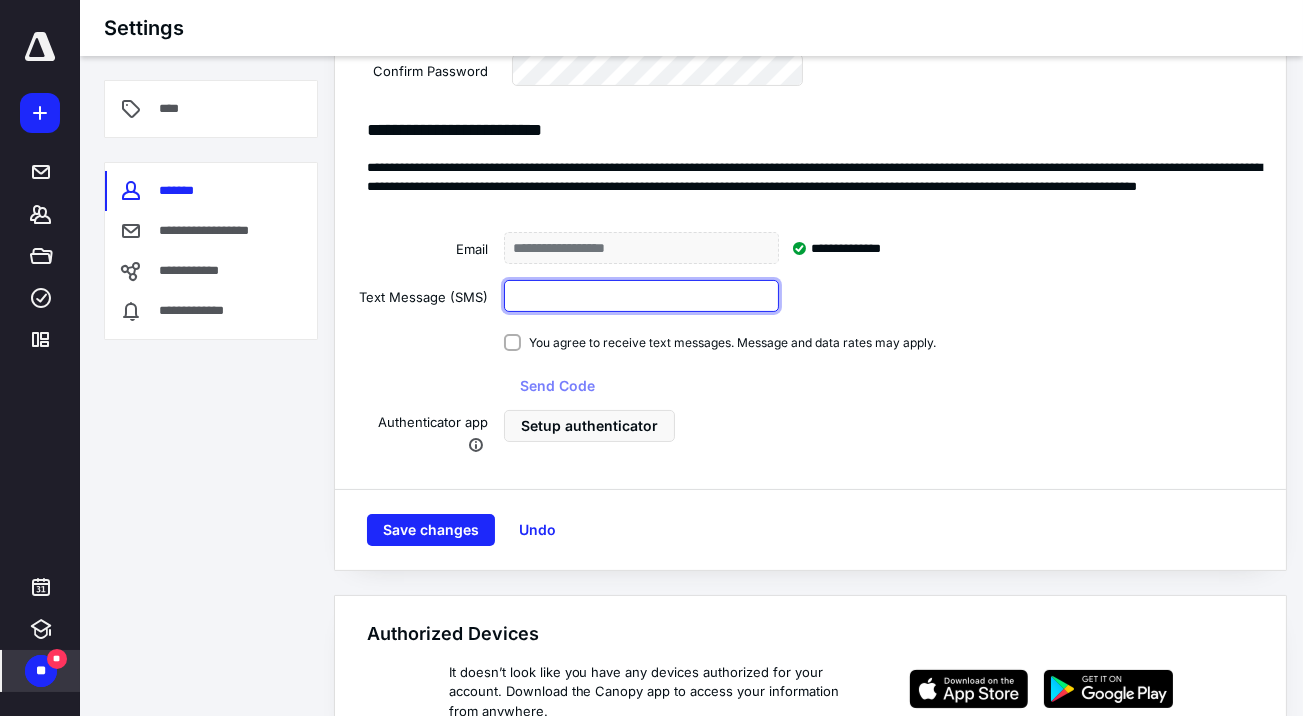 click at bounding box center [641, 296] 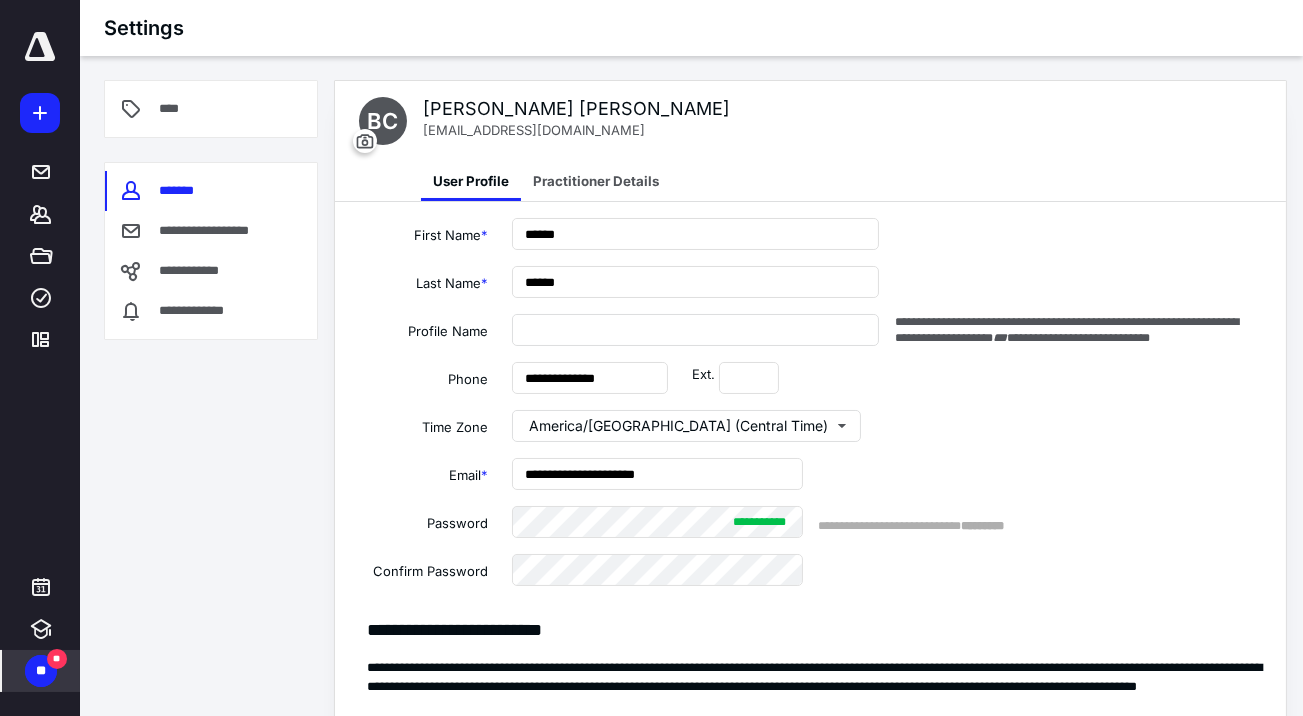 scroll, scrollTop: 0, scrollLeft: 0, axis: both 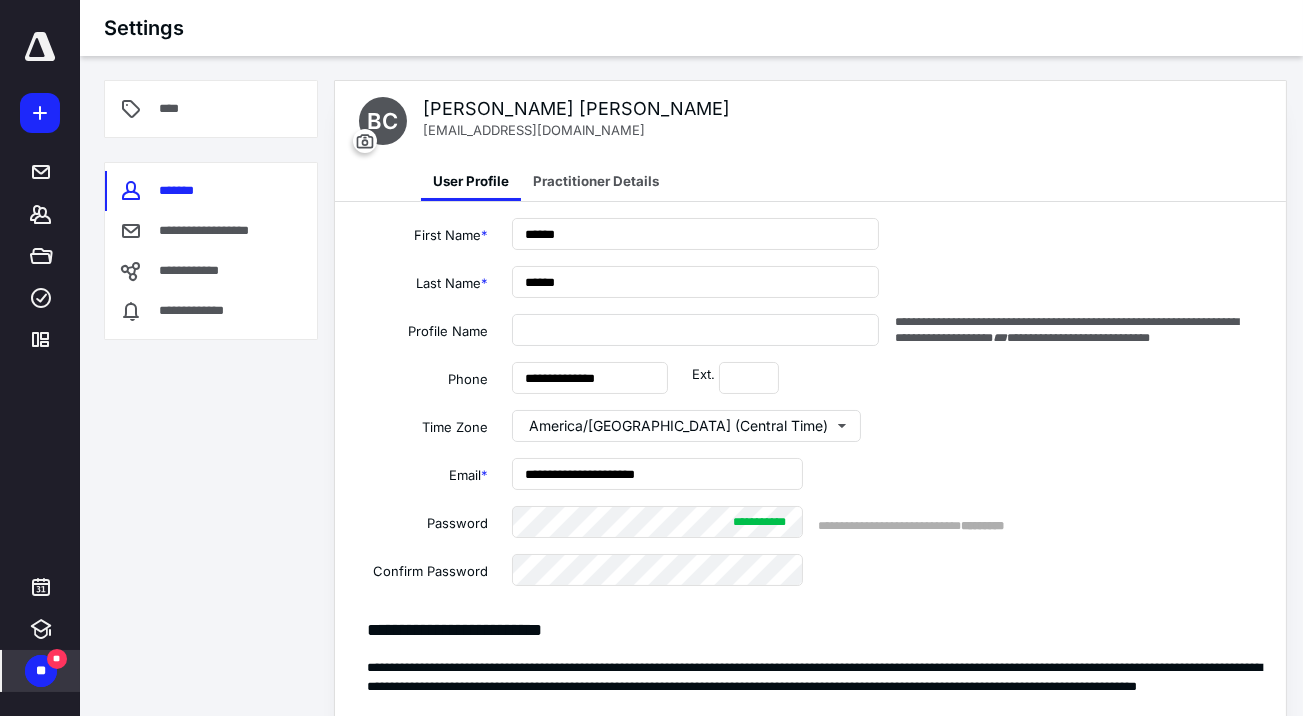 click at bounding box center [40, 47] 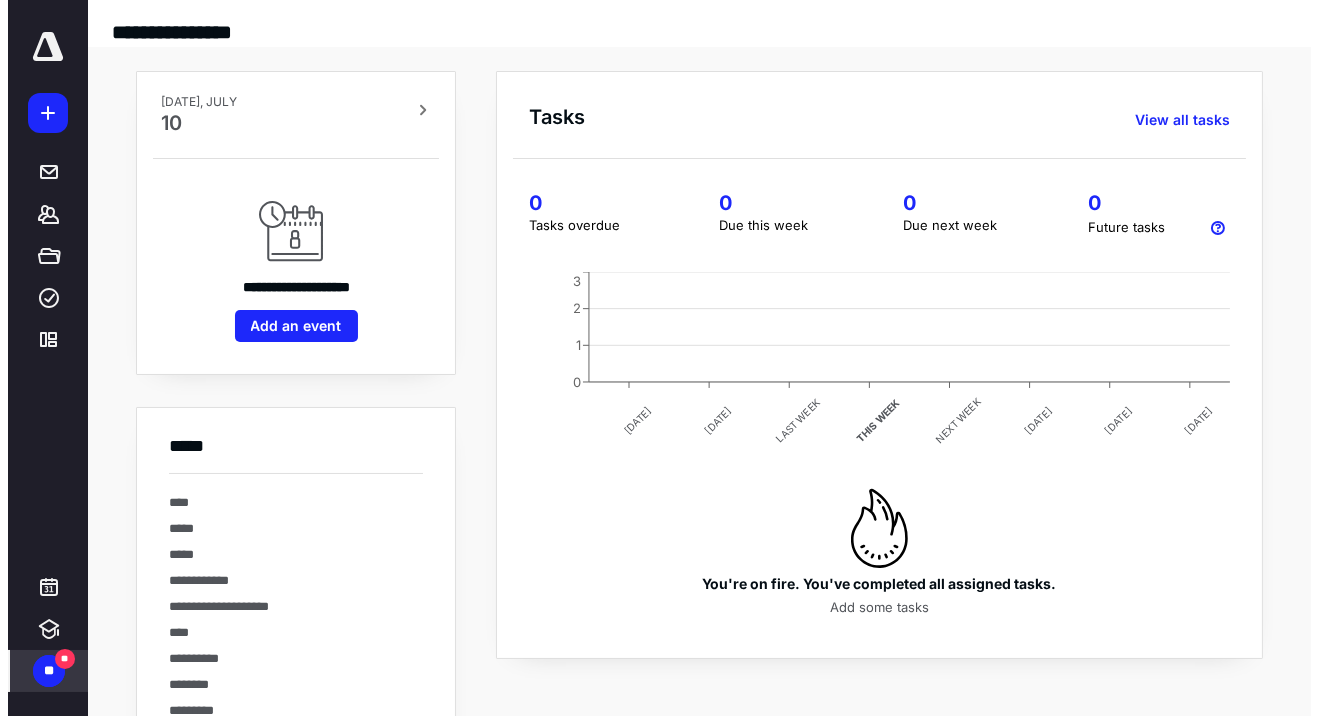 scroll, scrollTop: 0, scrollLeft: 0, axis: both 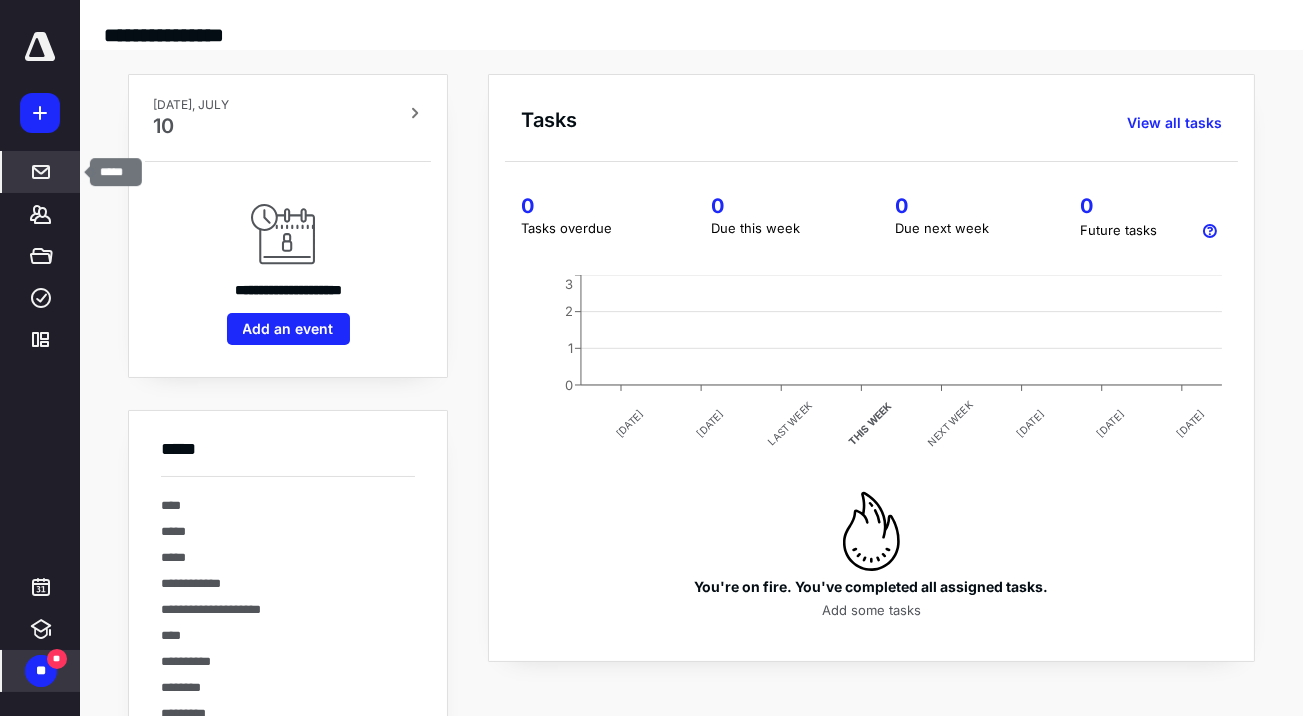 click 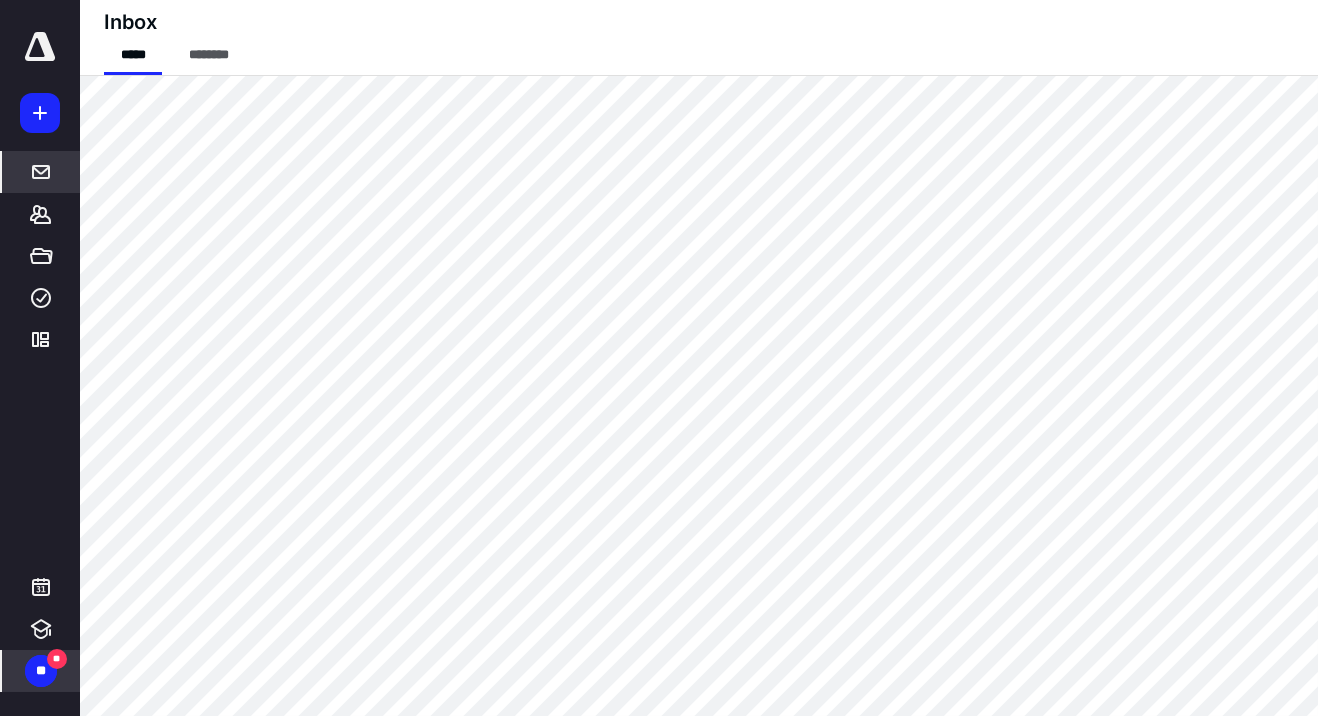 click at bounding box center [40, 47] 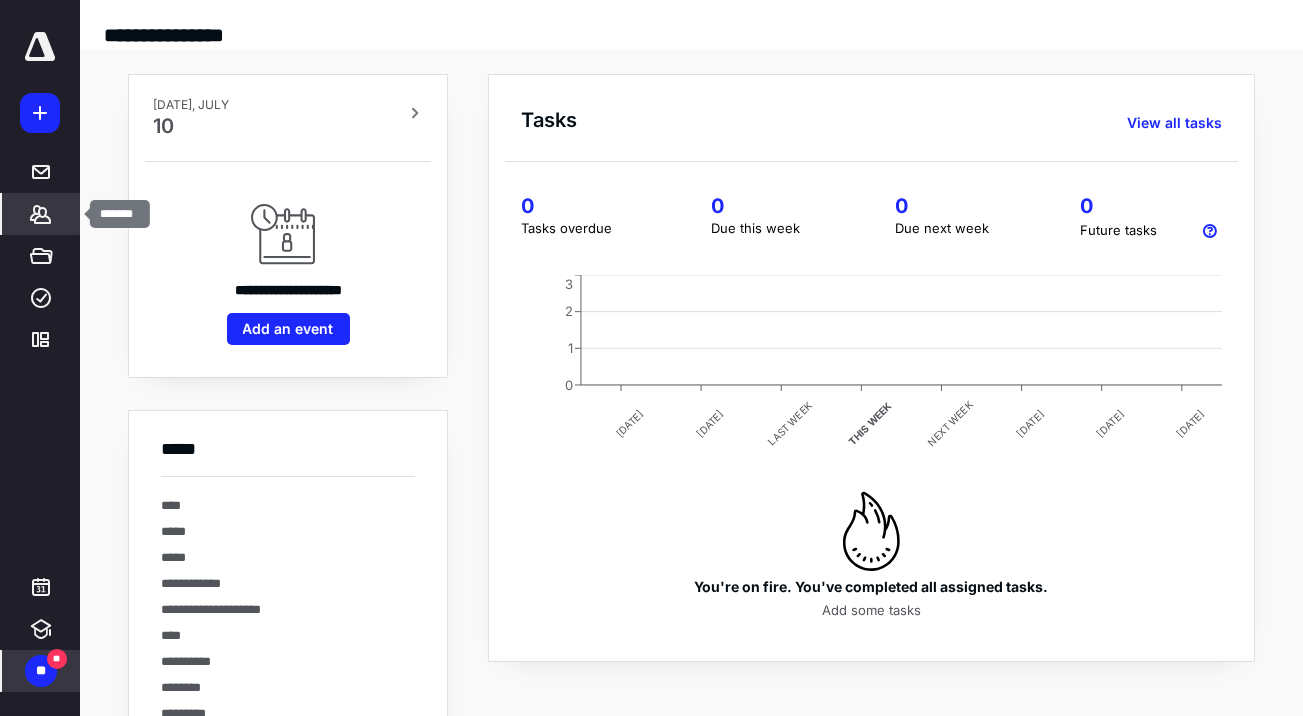 click 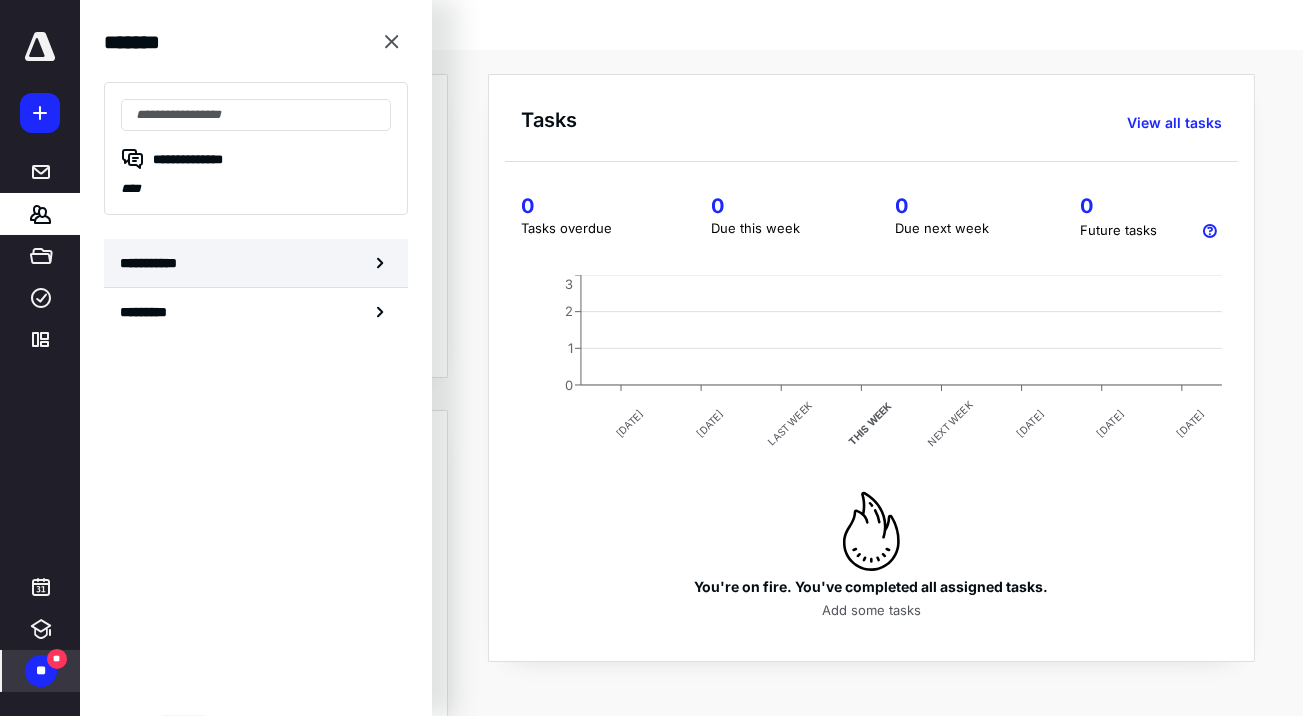 click on "**********" at bounding box center (256, 263) 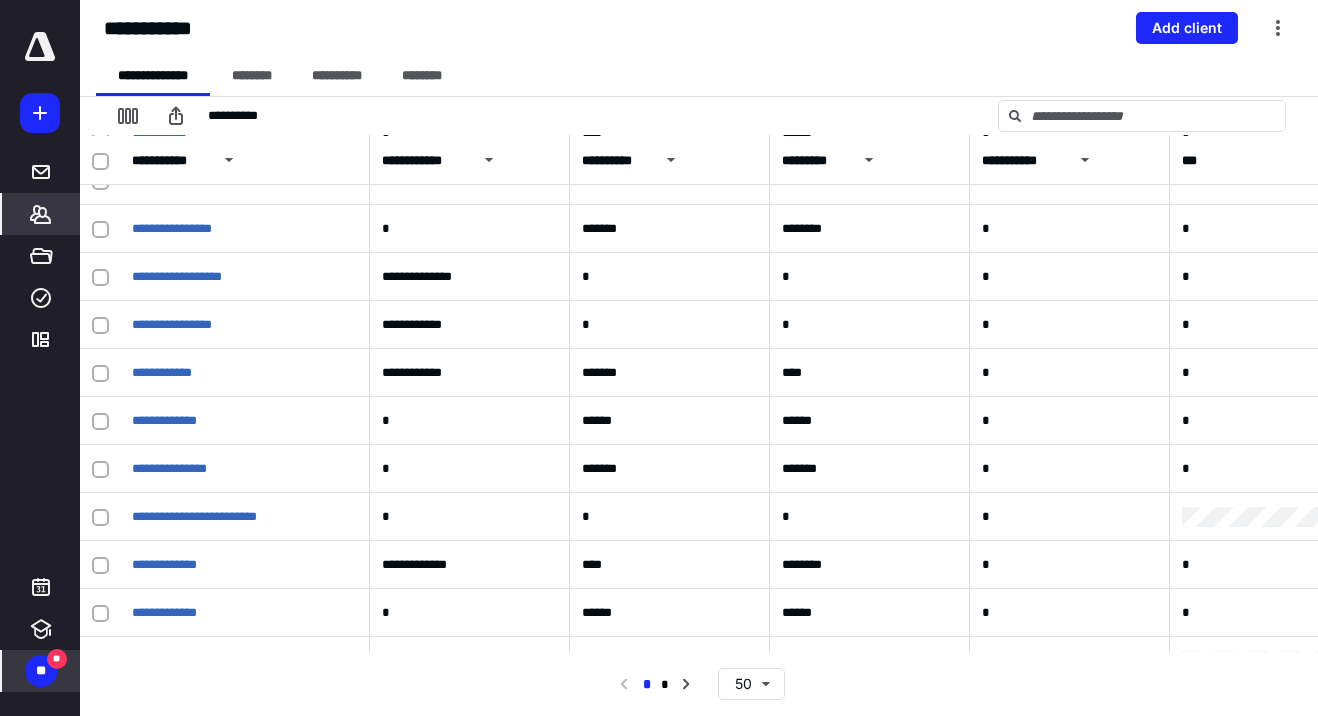 scroll, scrollTop: 1947, scrollLeft: 0, axis: vertical 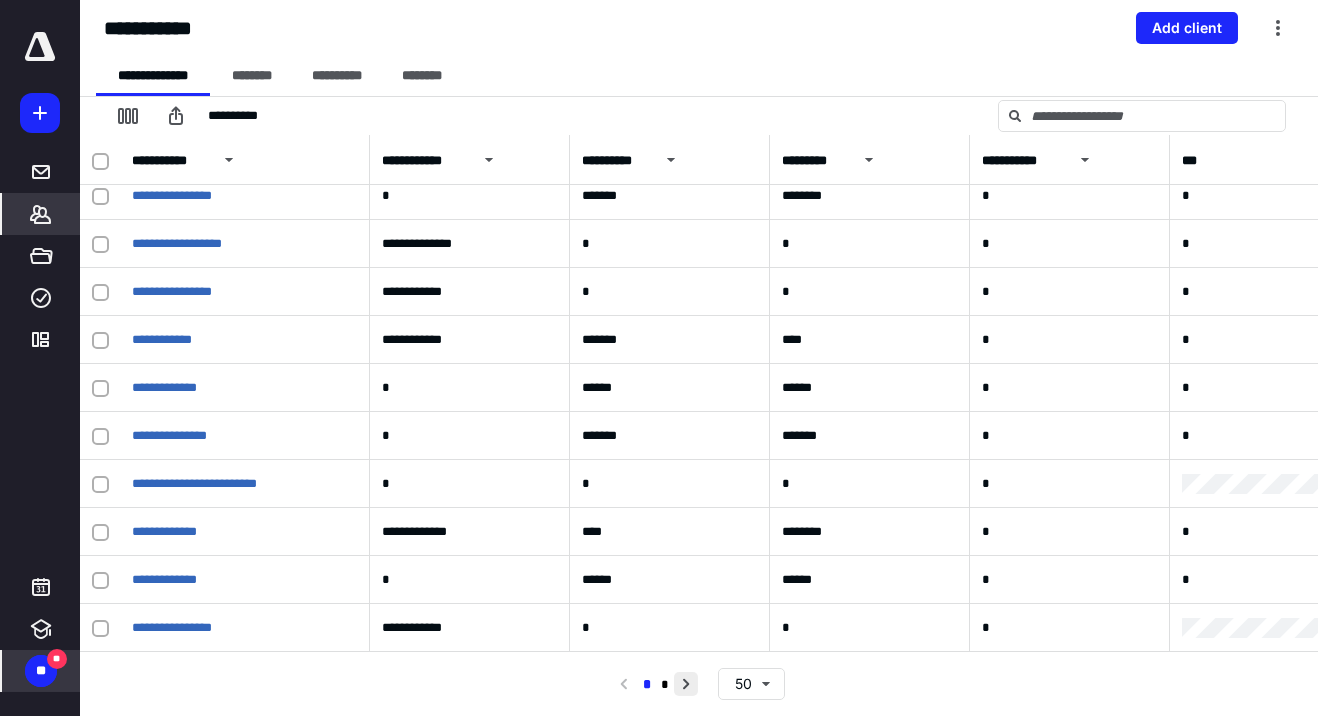 click at bounding box center (686, 684) 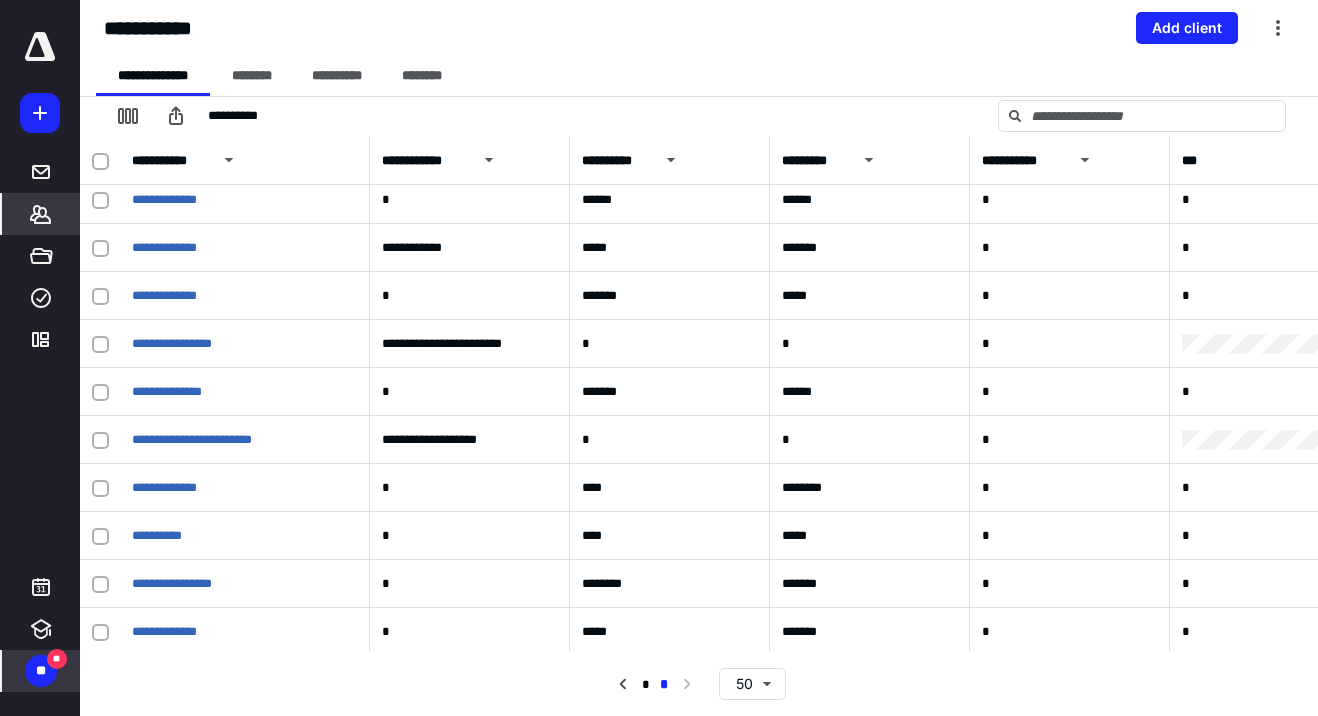 scroll, scrollTop: 0, scrollLeft: 0, axis: both 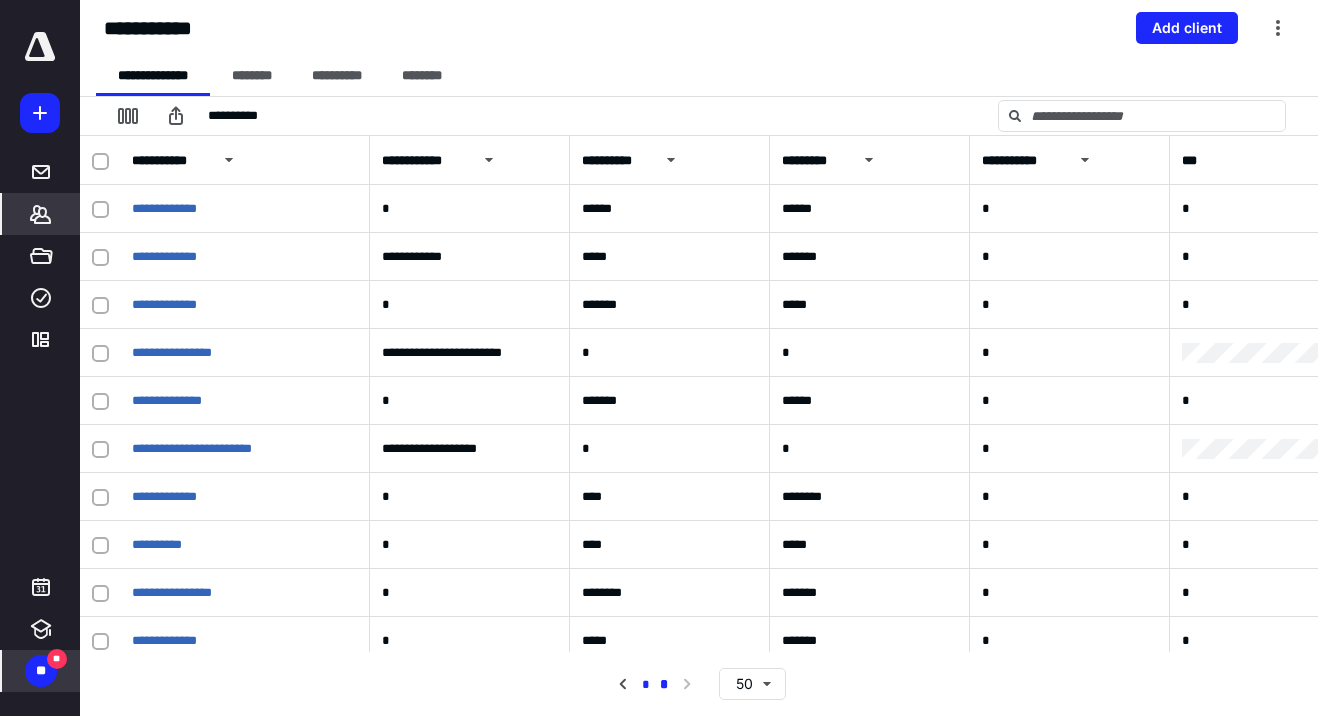 click on "*" at bounding box center [644, 685] 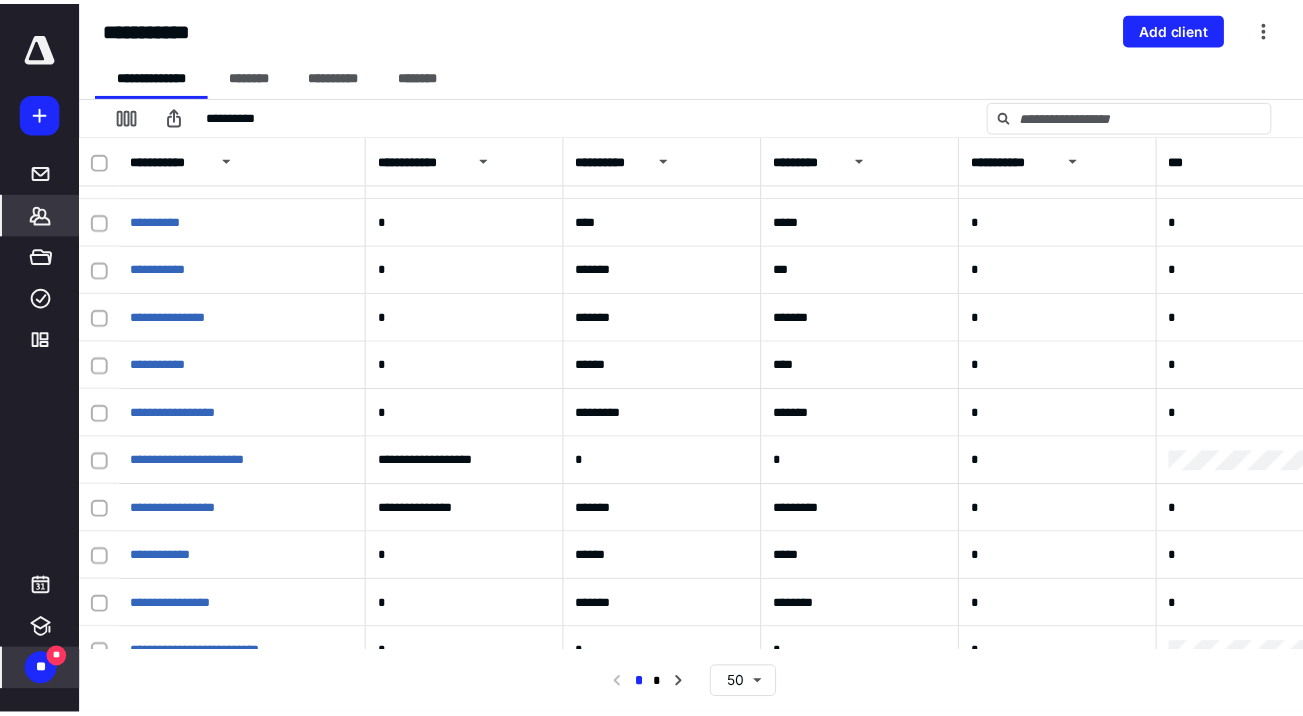 scroll, scrollTop: 0, scrollLeft: 0, axis: both 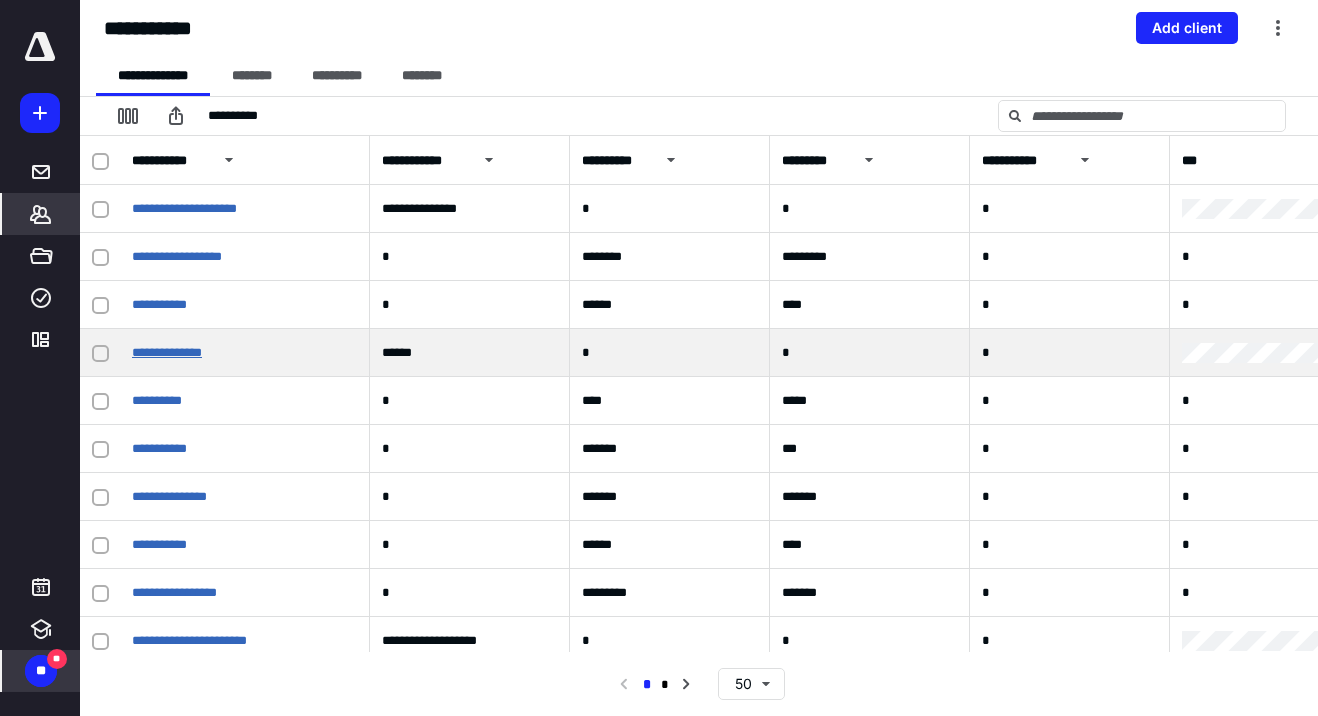 click on "**********" at bounding box center (167, 352) 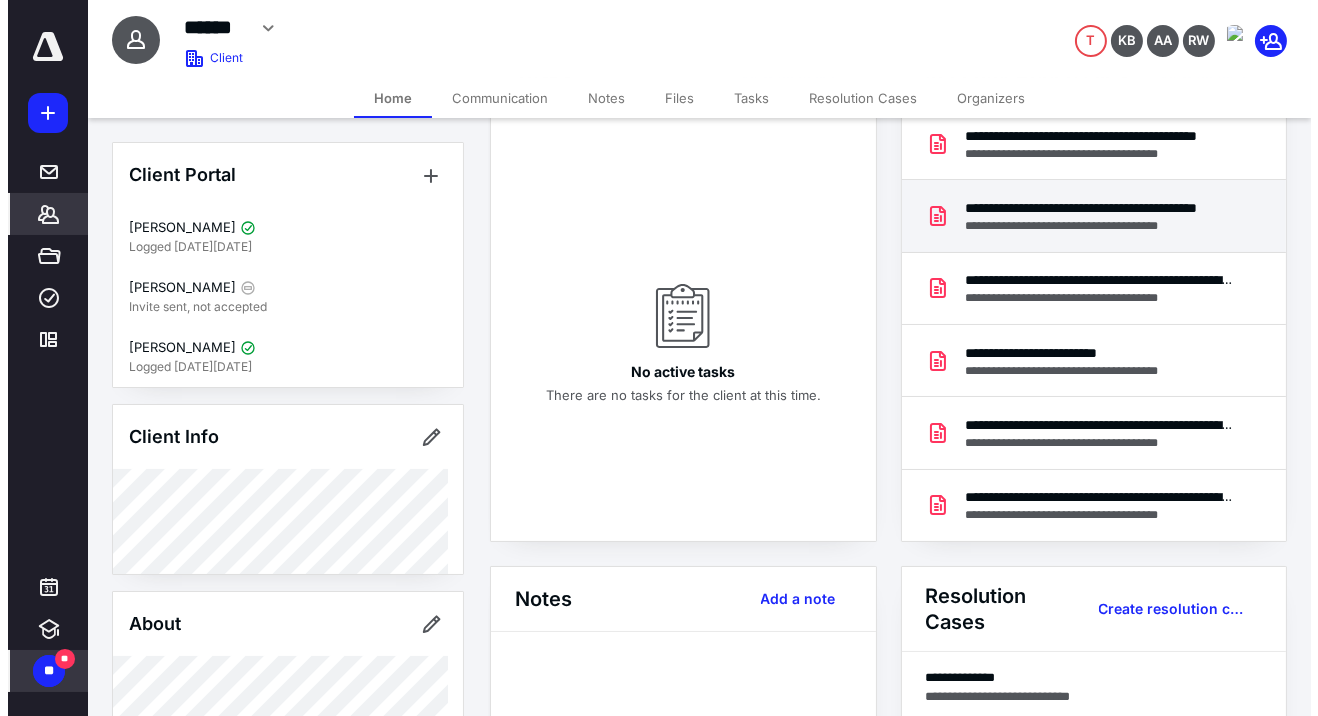 scroll, scrollTop: 0, scrollLeft: 0, axis: both 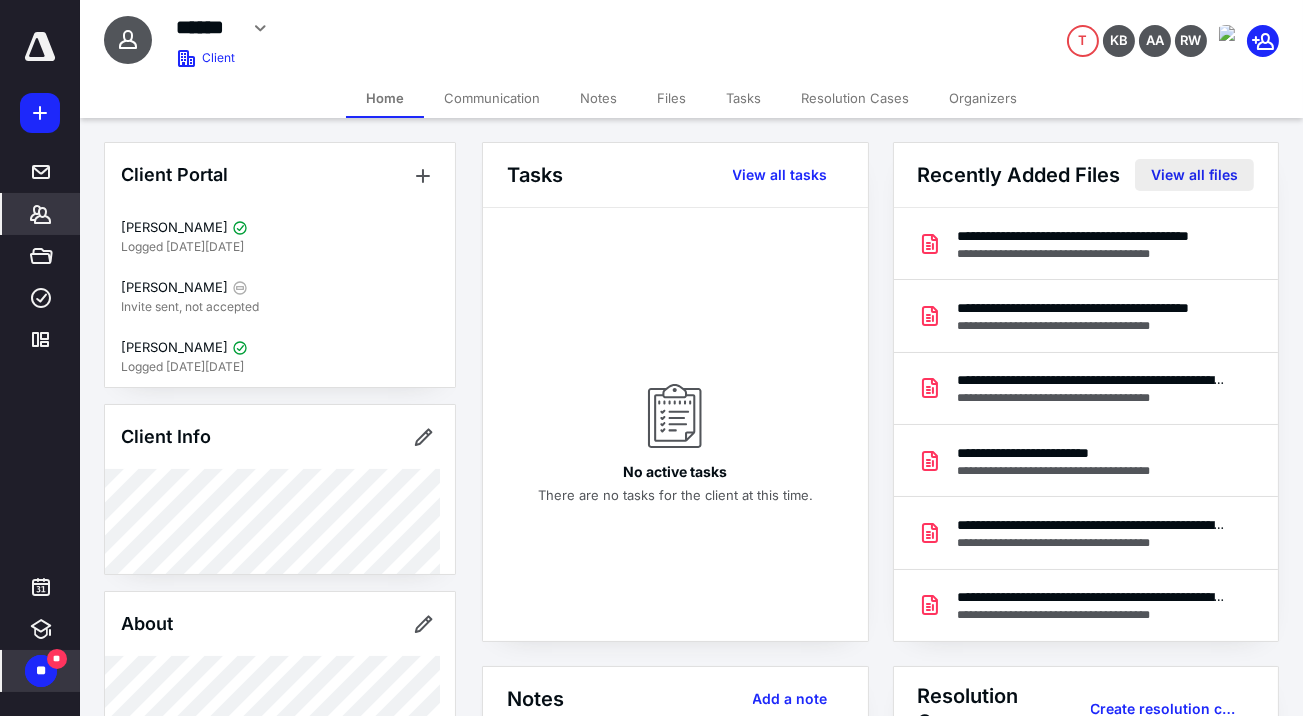 click on "View all files" at bounding box center (1194, 175) 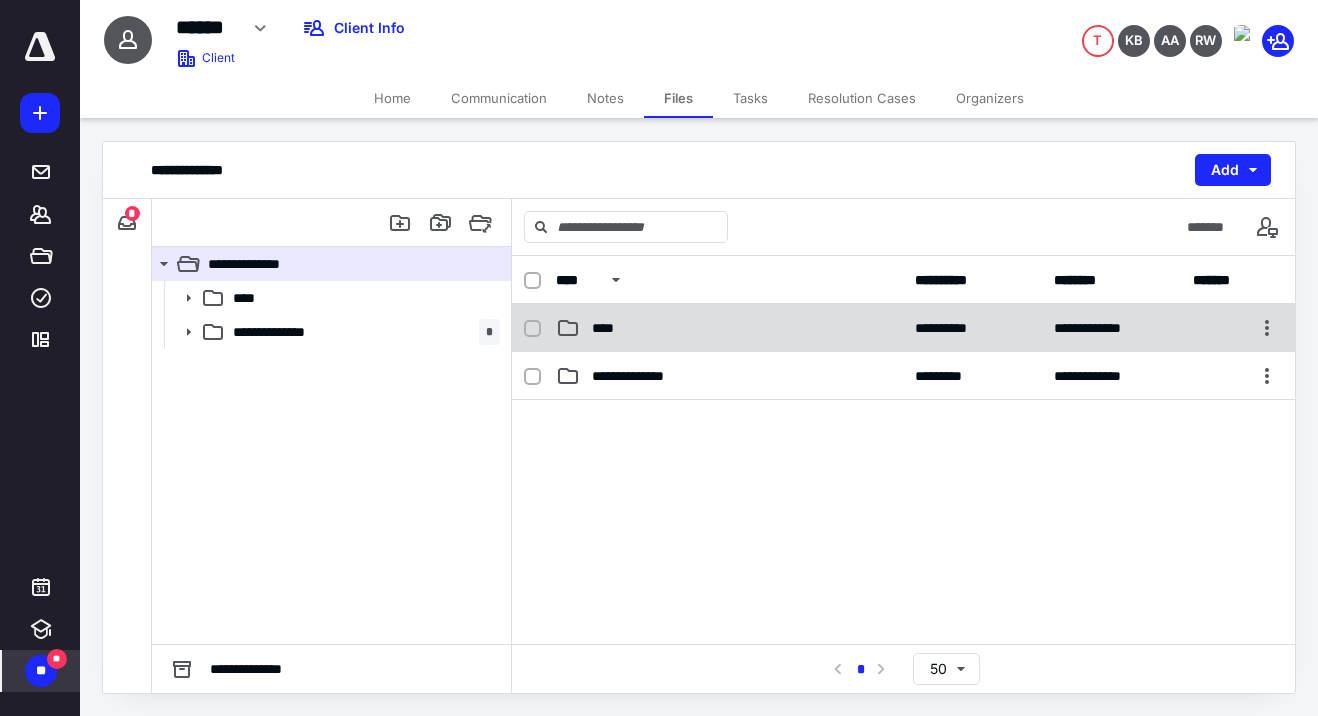 click 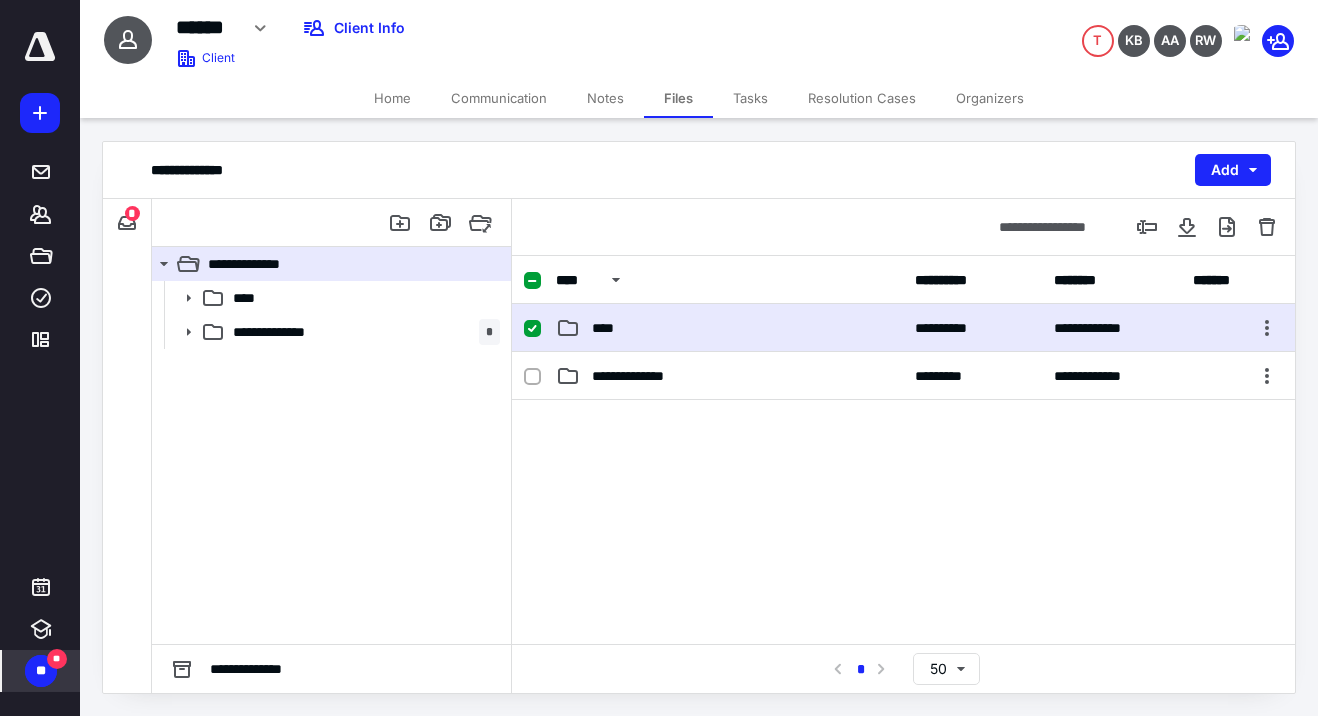 click 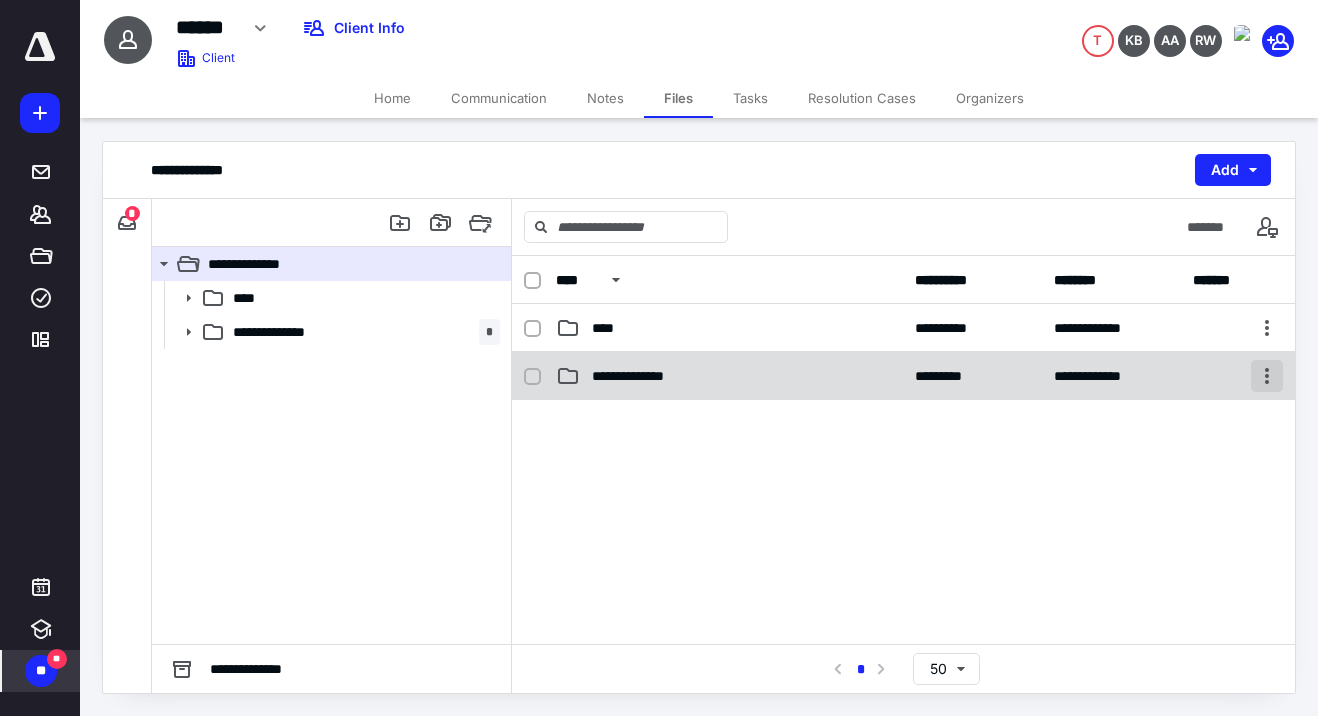 click at bounding box center (1267, 376) 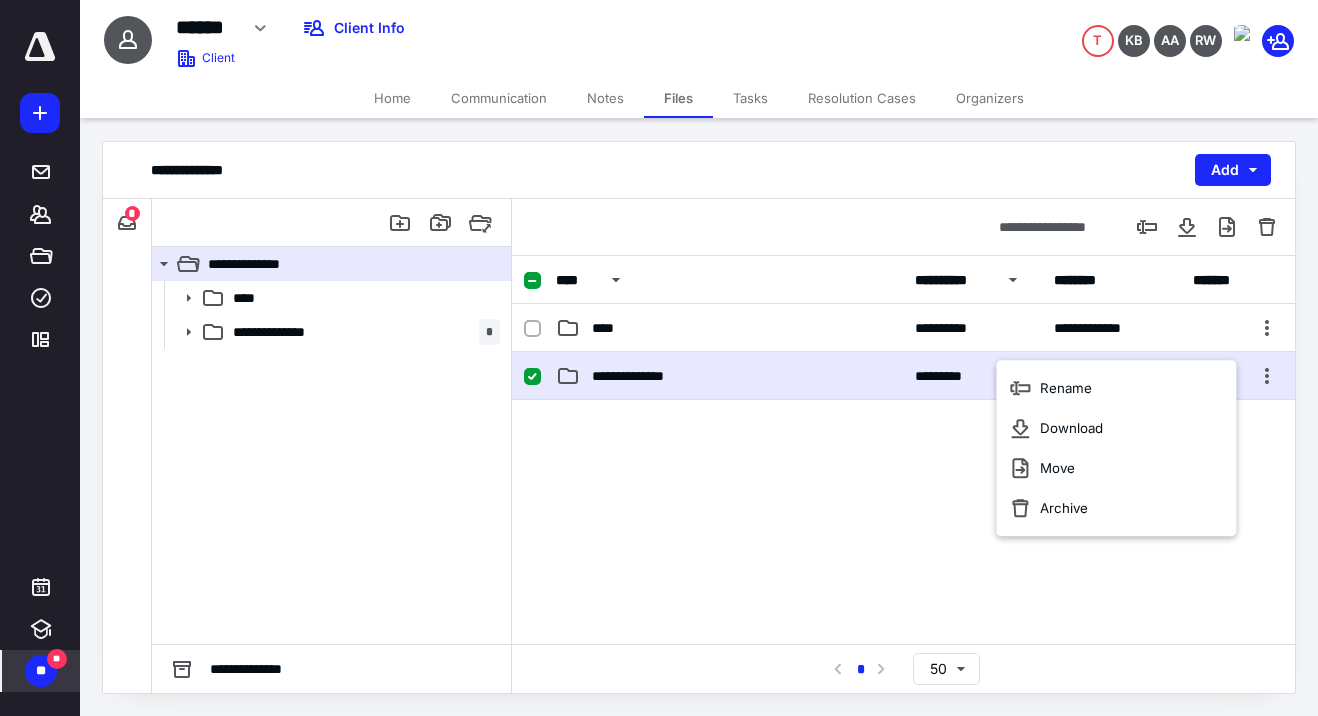 click on "**********" at bounding box center (954, 280) 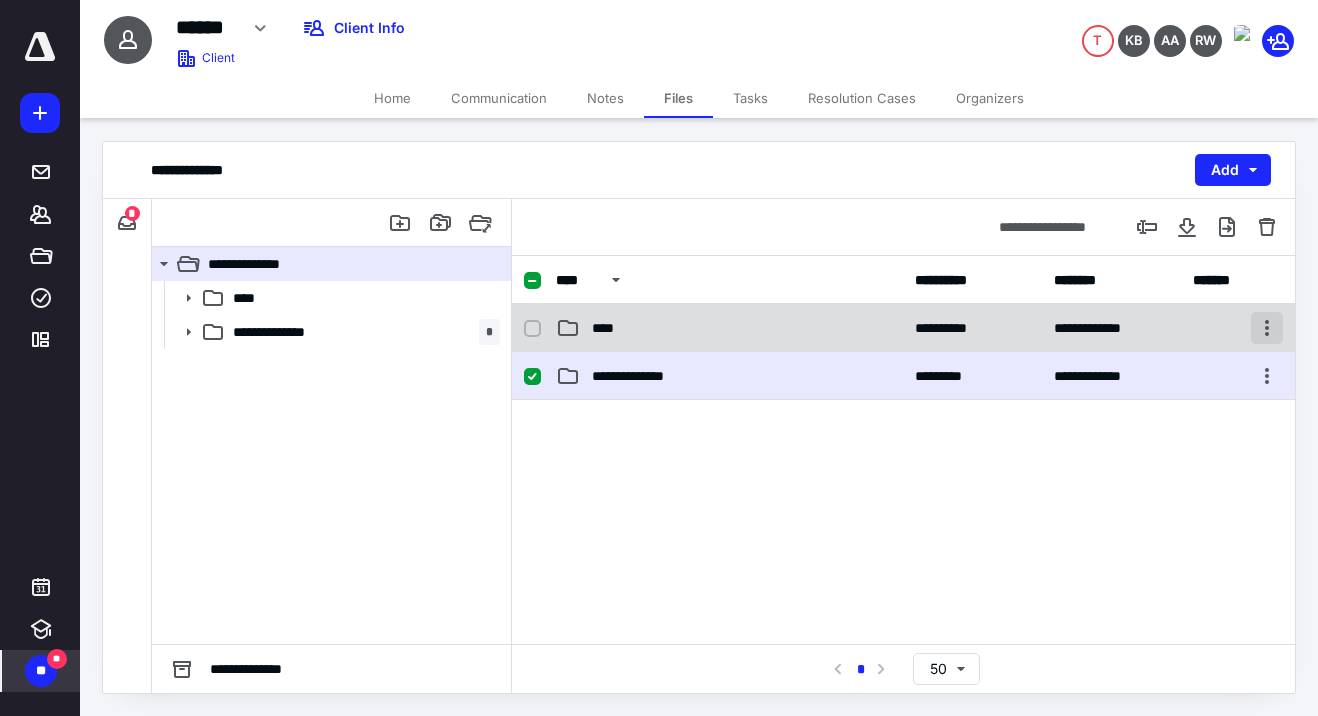 click at bounding box center (1267, 328) 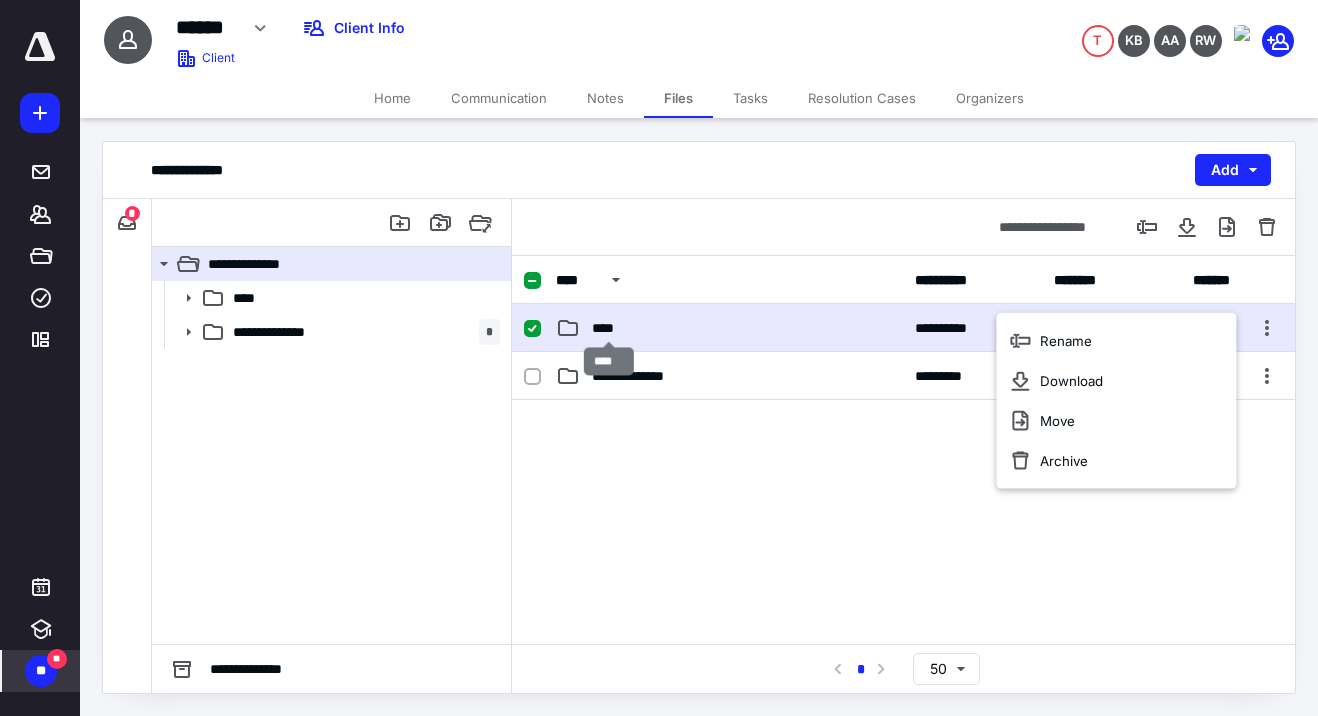 click on "****" at bounding box center (609, 328) 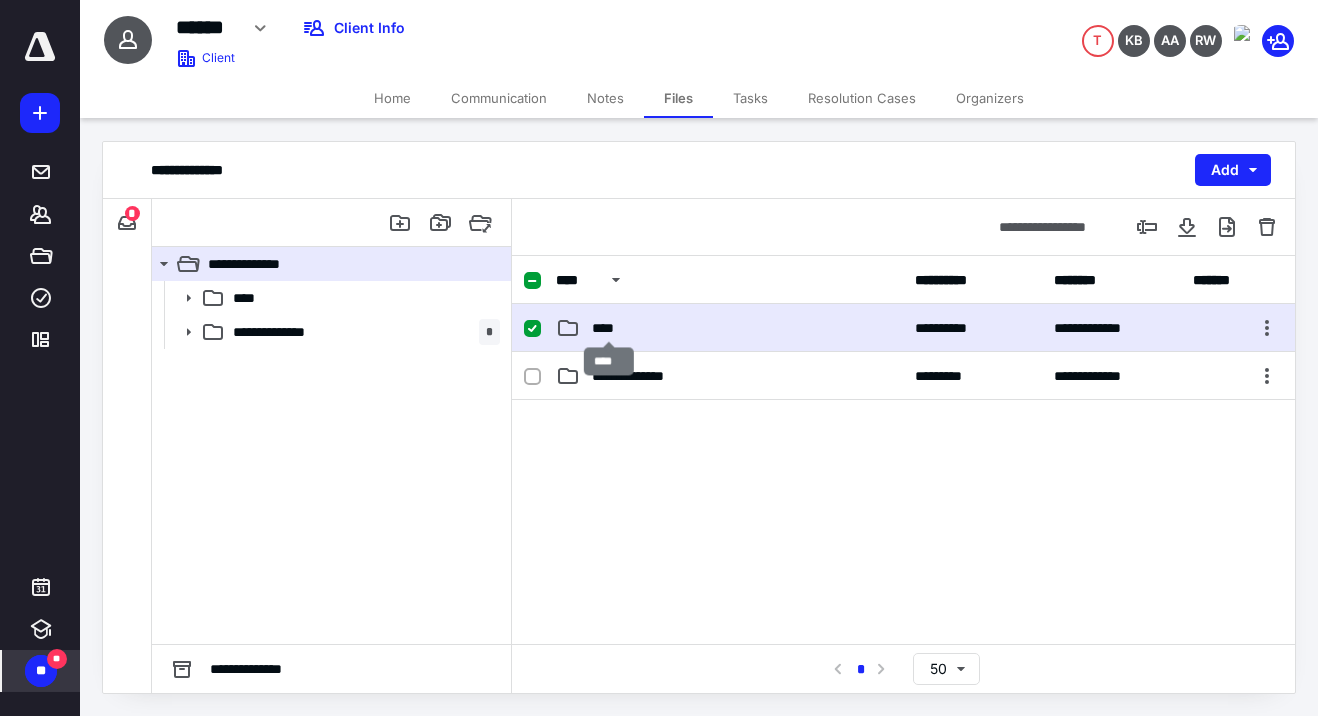 click on "****" at bounding box center (609, 328) 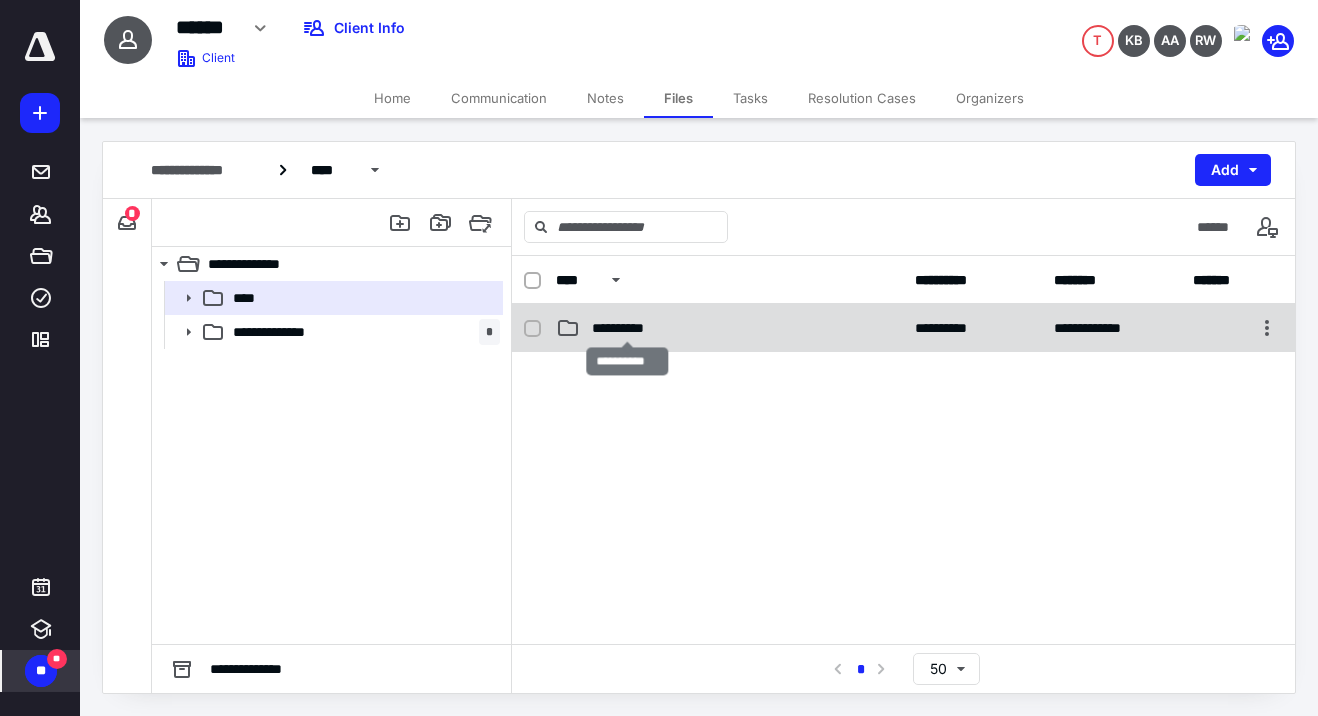 click on "**********" at bounding box center [627, 328] 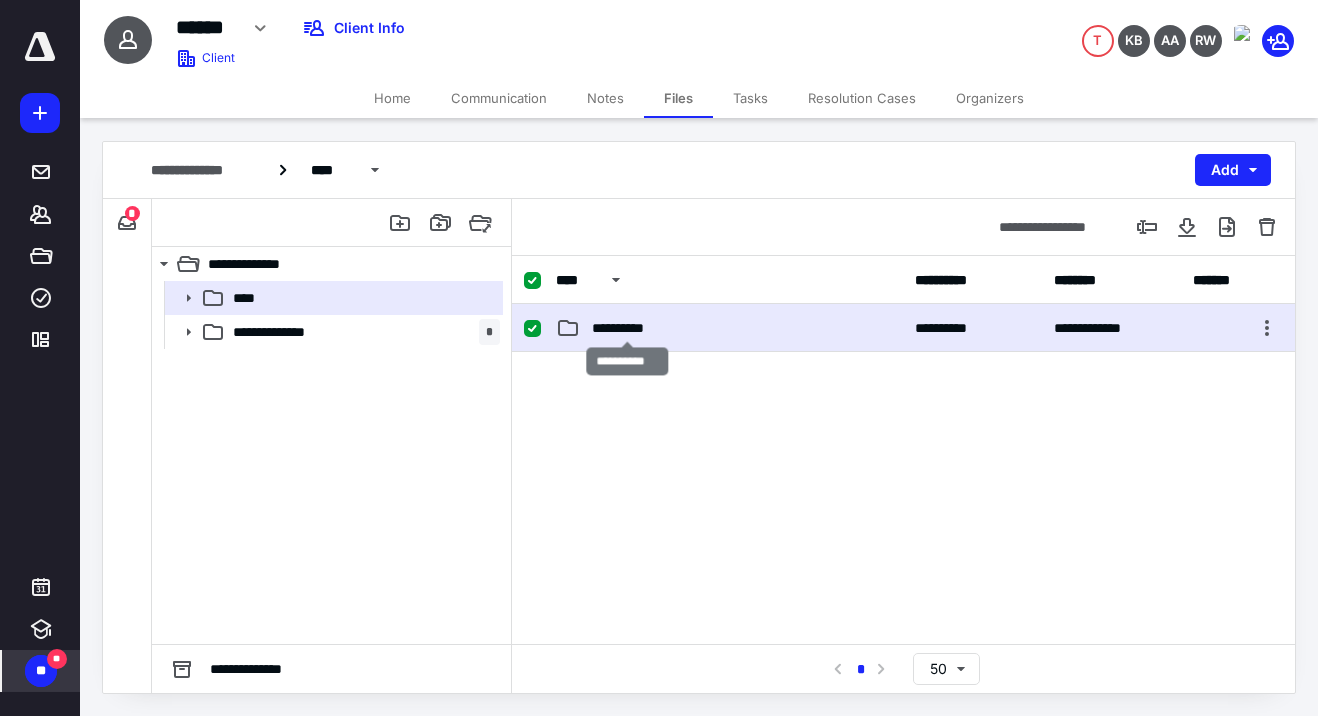 click on "**********" at bounding box center [627, 328] 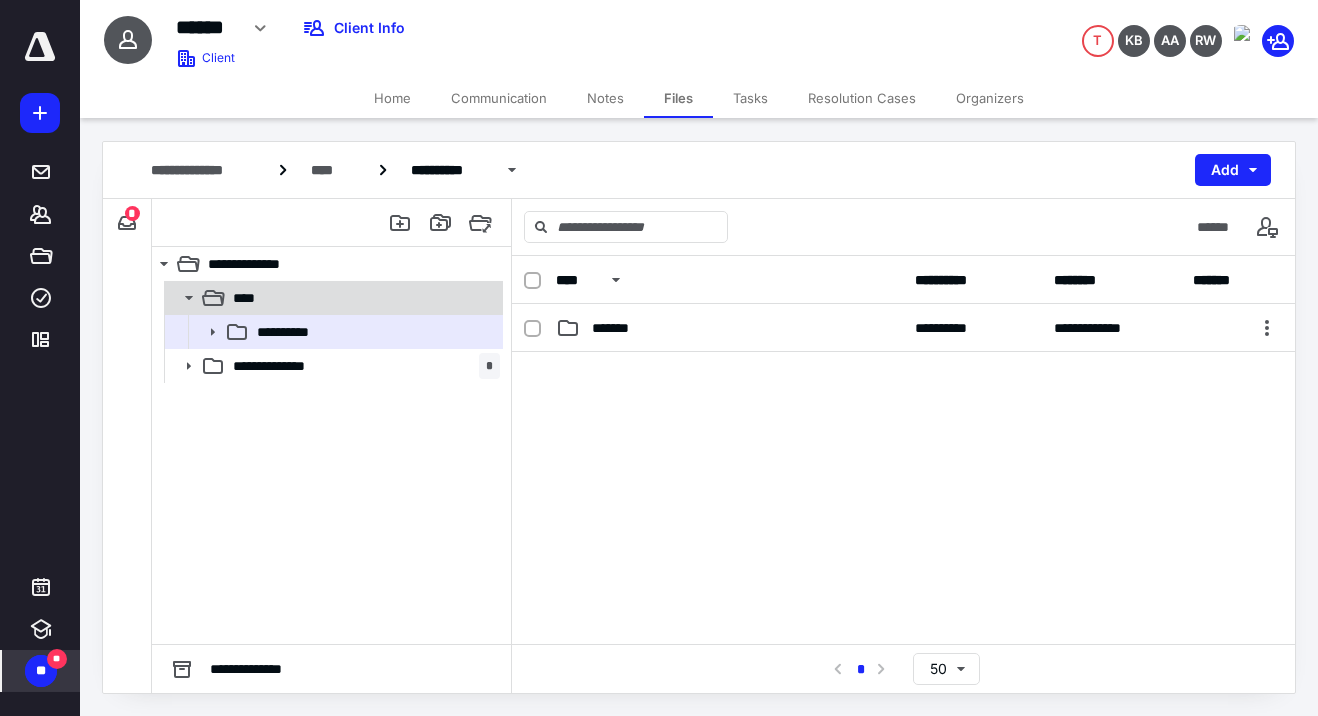 click on "****" at bounding box center [362, 298] 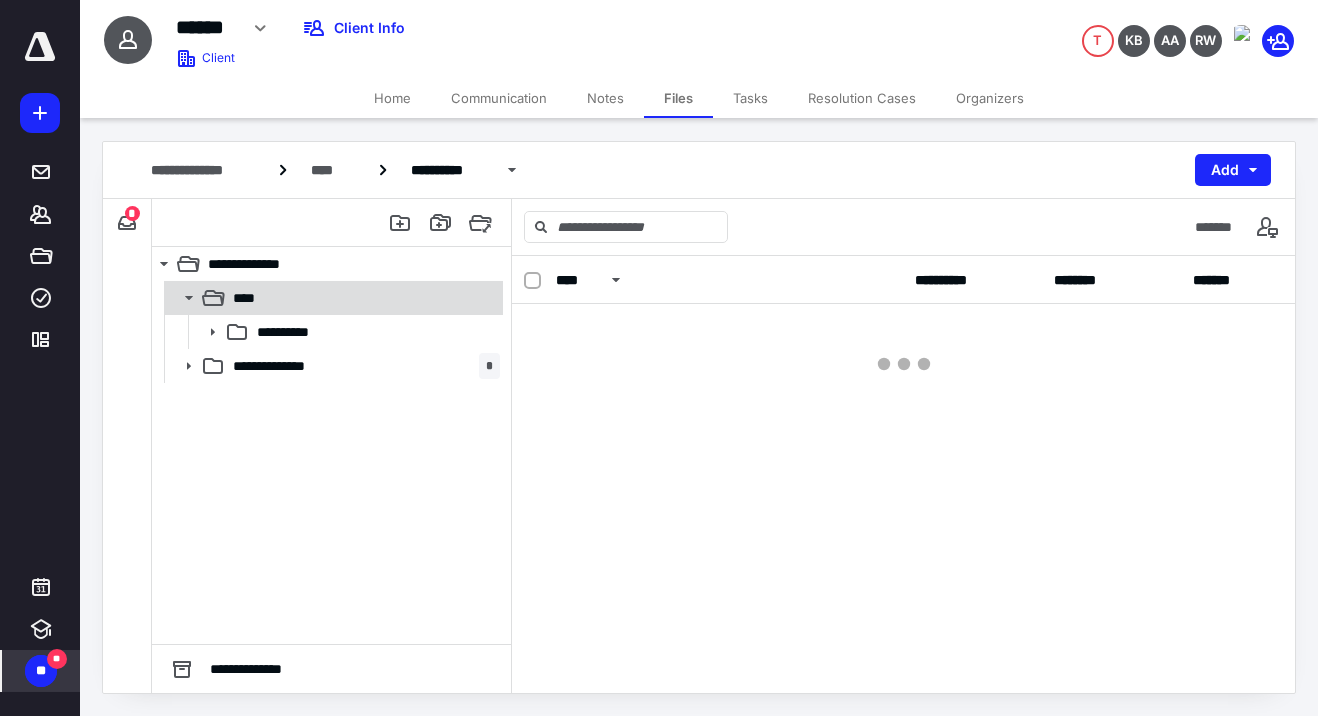 click on "****" at bounding box center [362, 298] 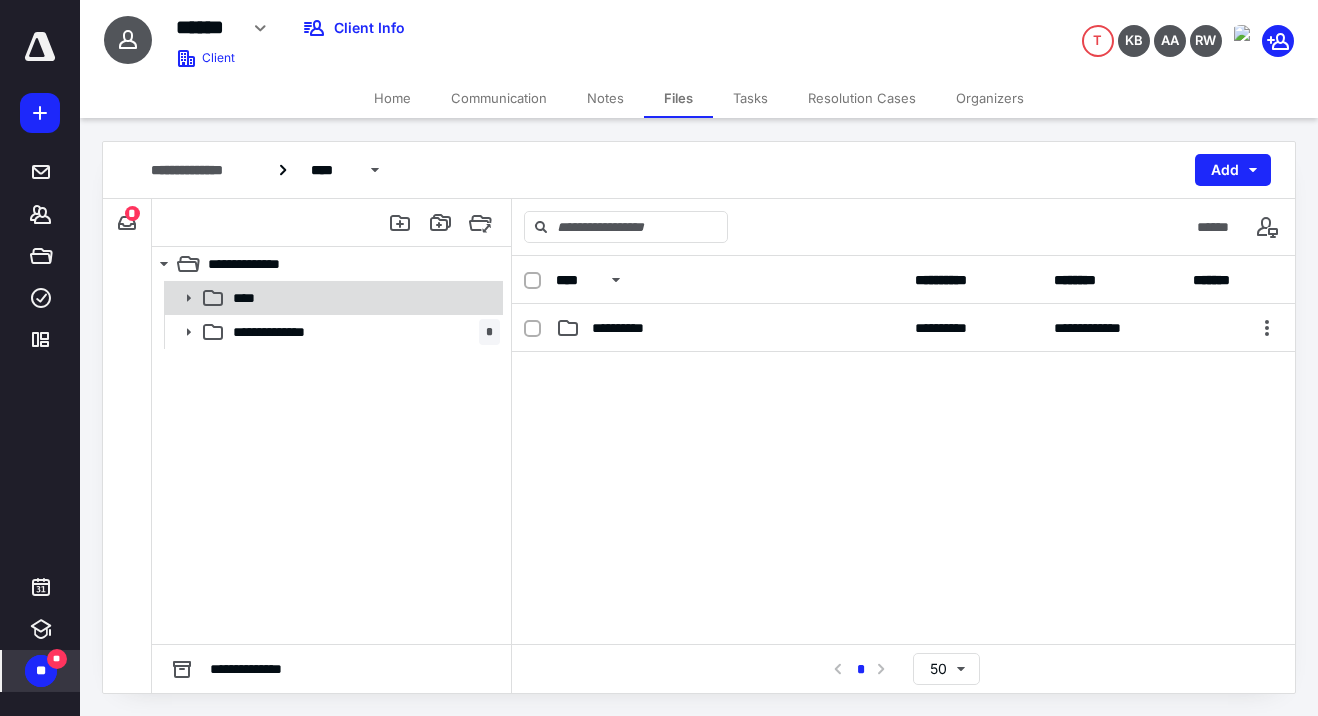 click 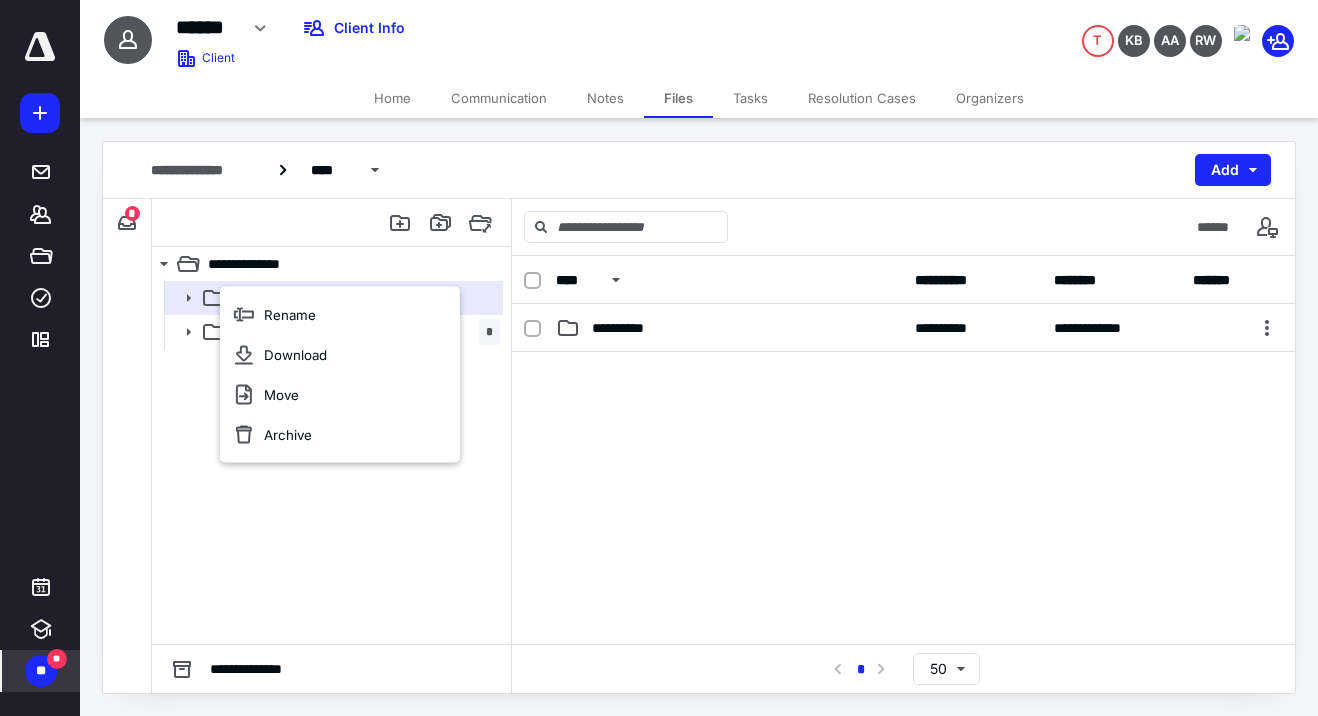 click at bounding box center [903, 502] 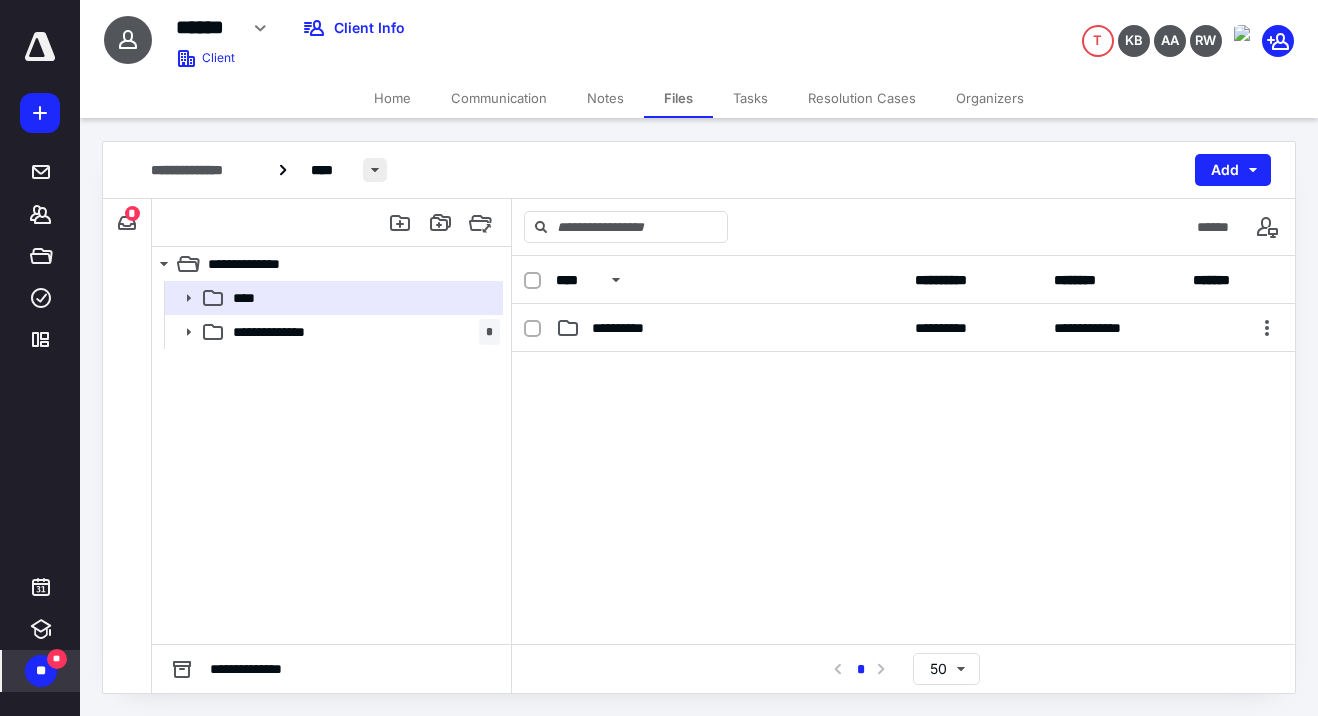 click at bounding box center [375, 170] 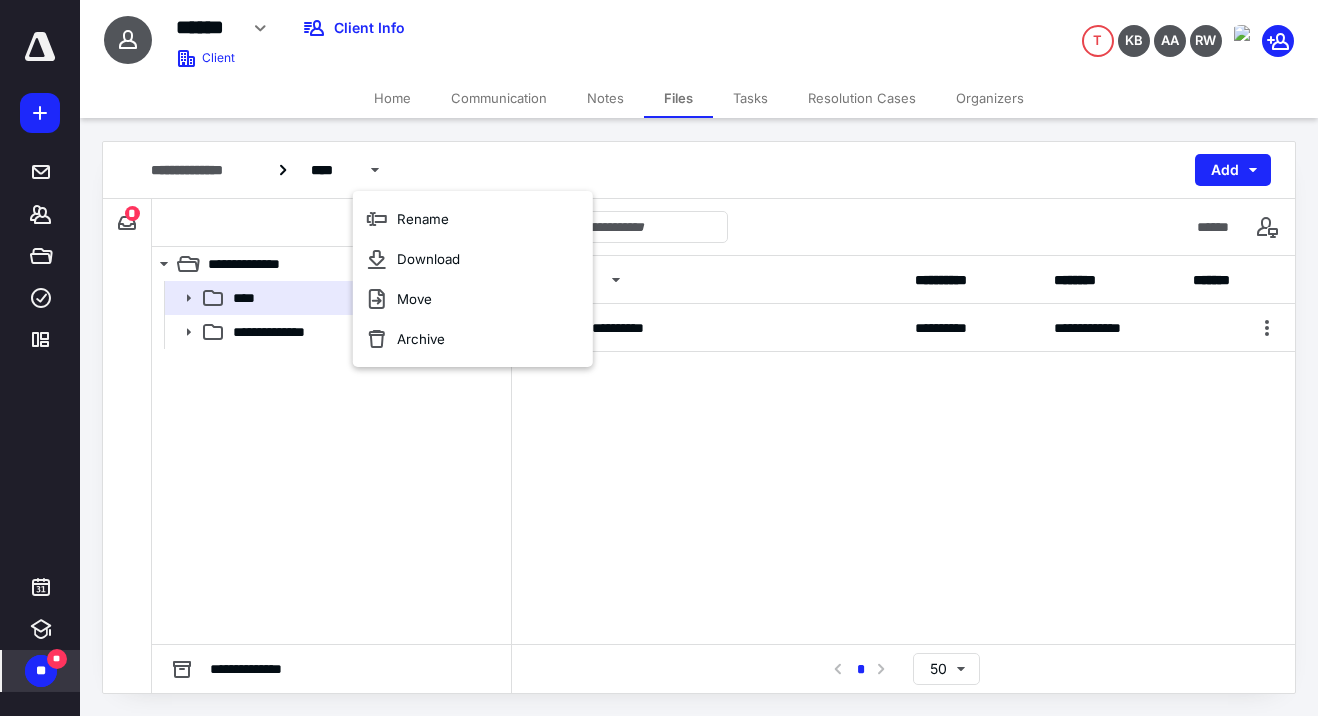 click on "**********" at bounding box center (699, 170) 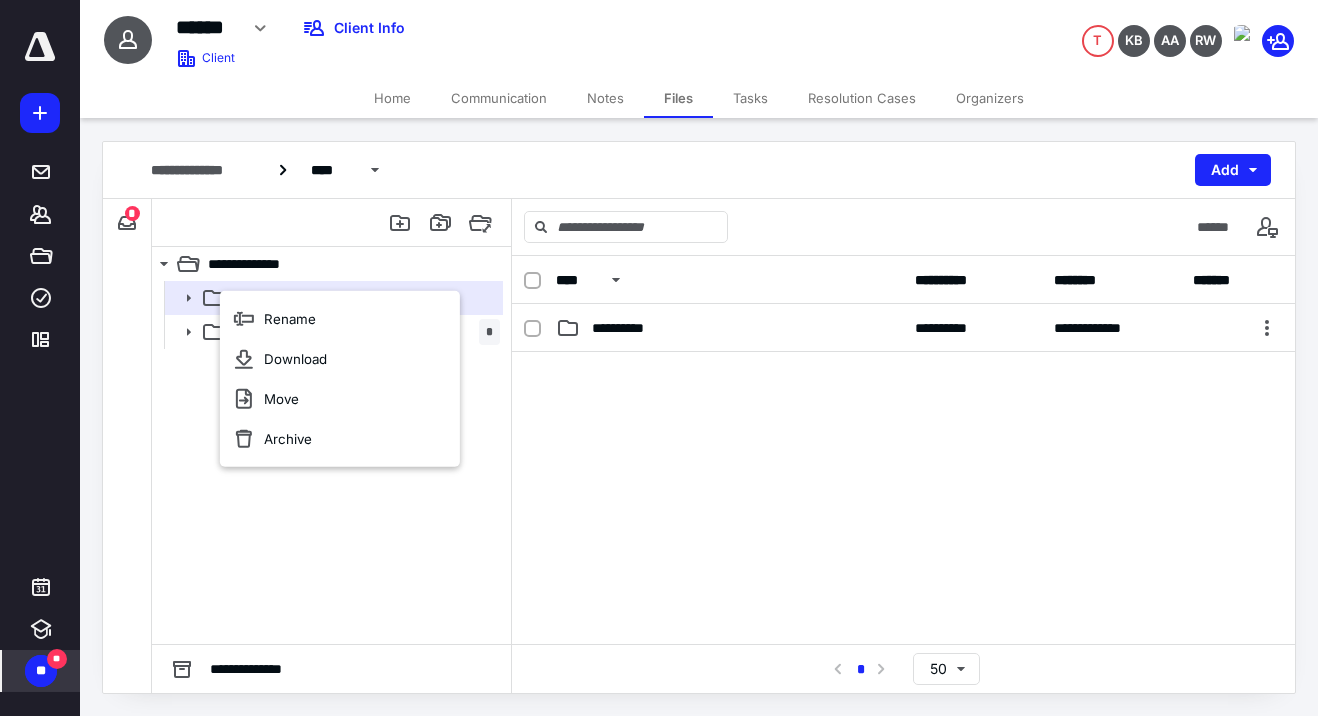 drag, startPoint x: 763, startPoint y: 483, endPoint x: 875, endPoint y: 486, distance: 112.04017 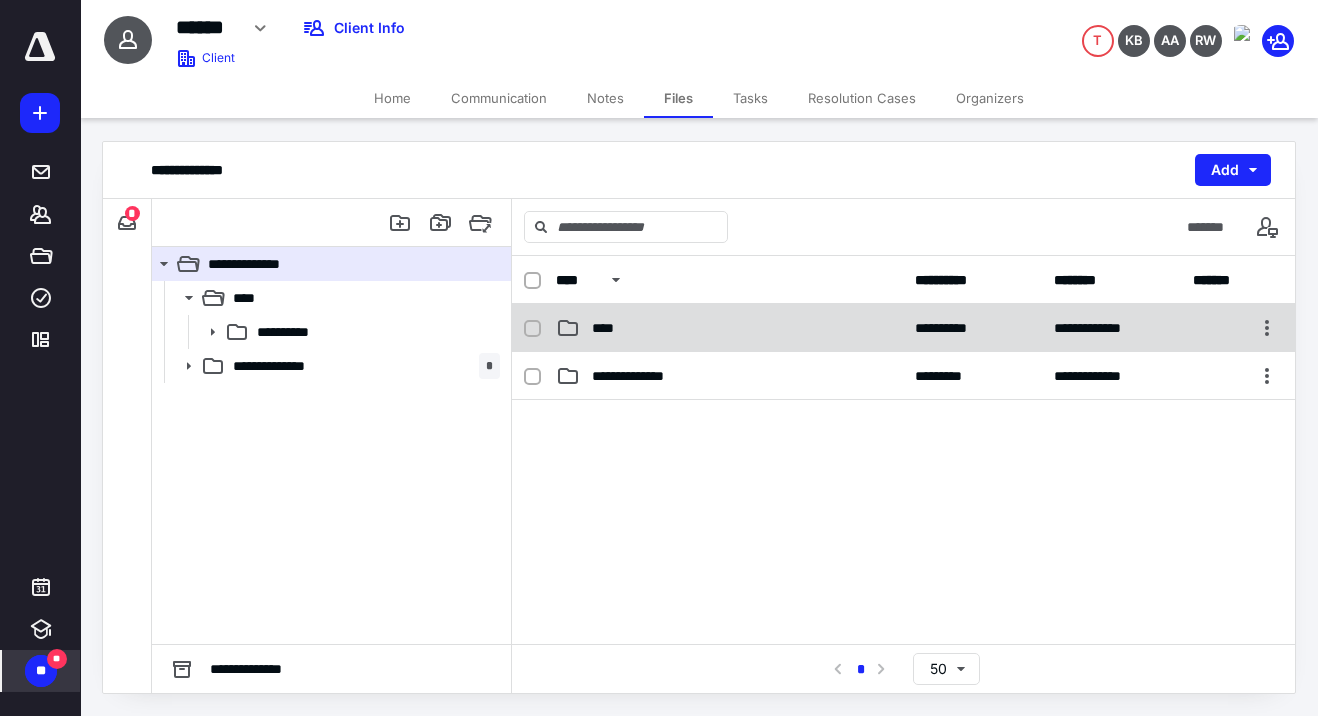 checkbox on "true" 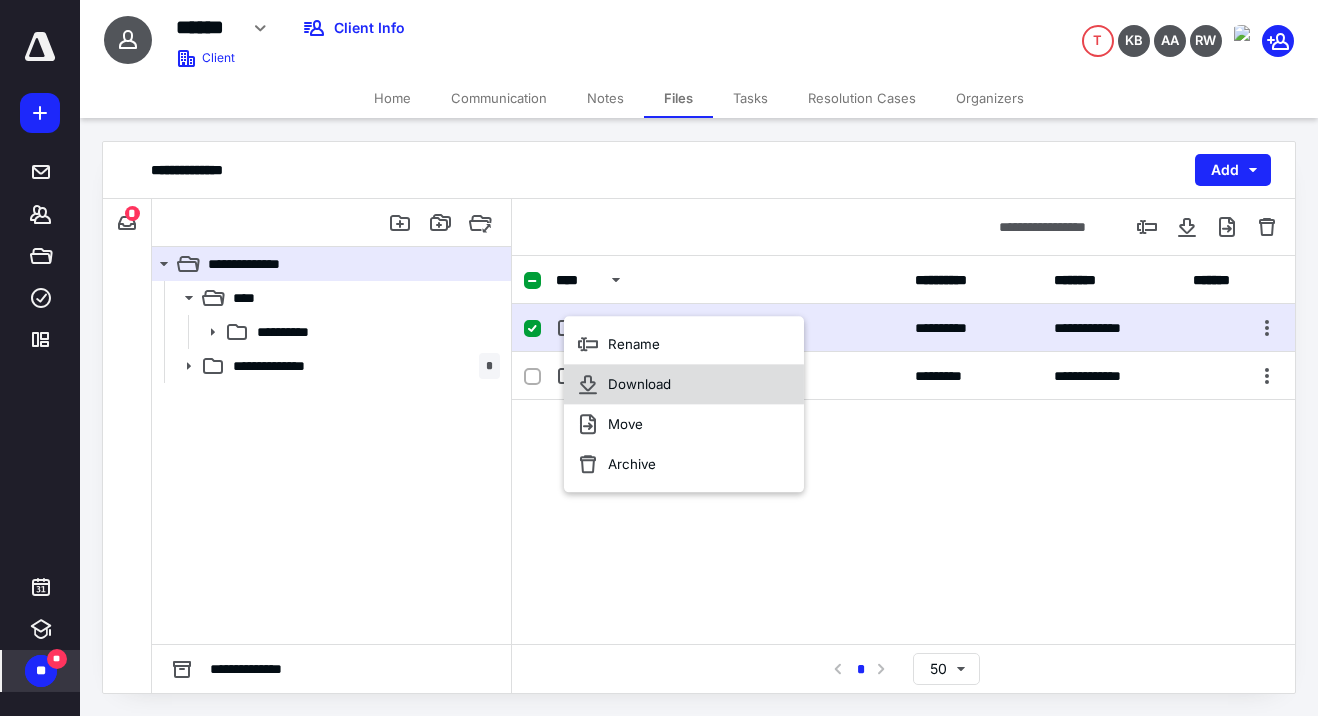 click on "Download" at bounding box center (639, 384) 